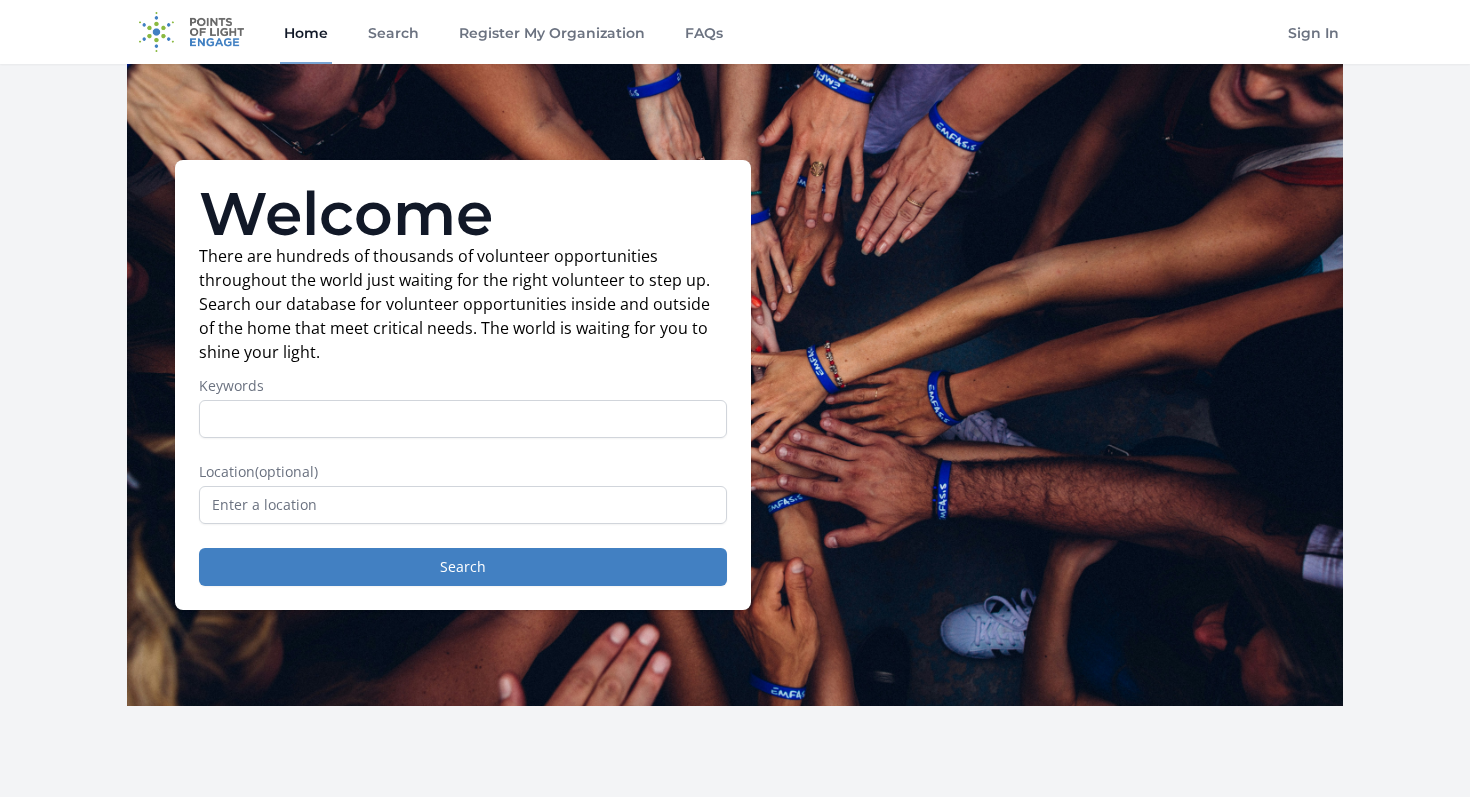 scroll, scrollTop: 0, scrollLeft: 0, axis: both 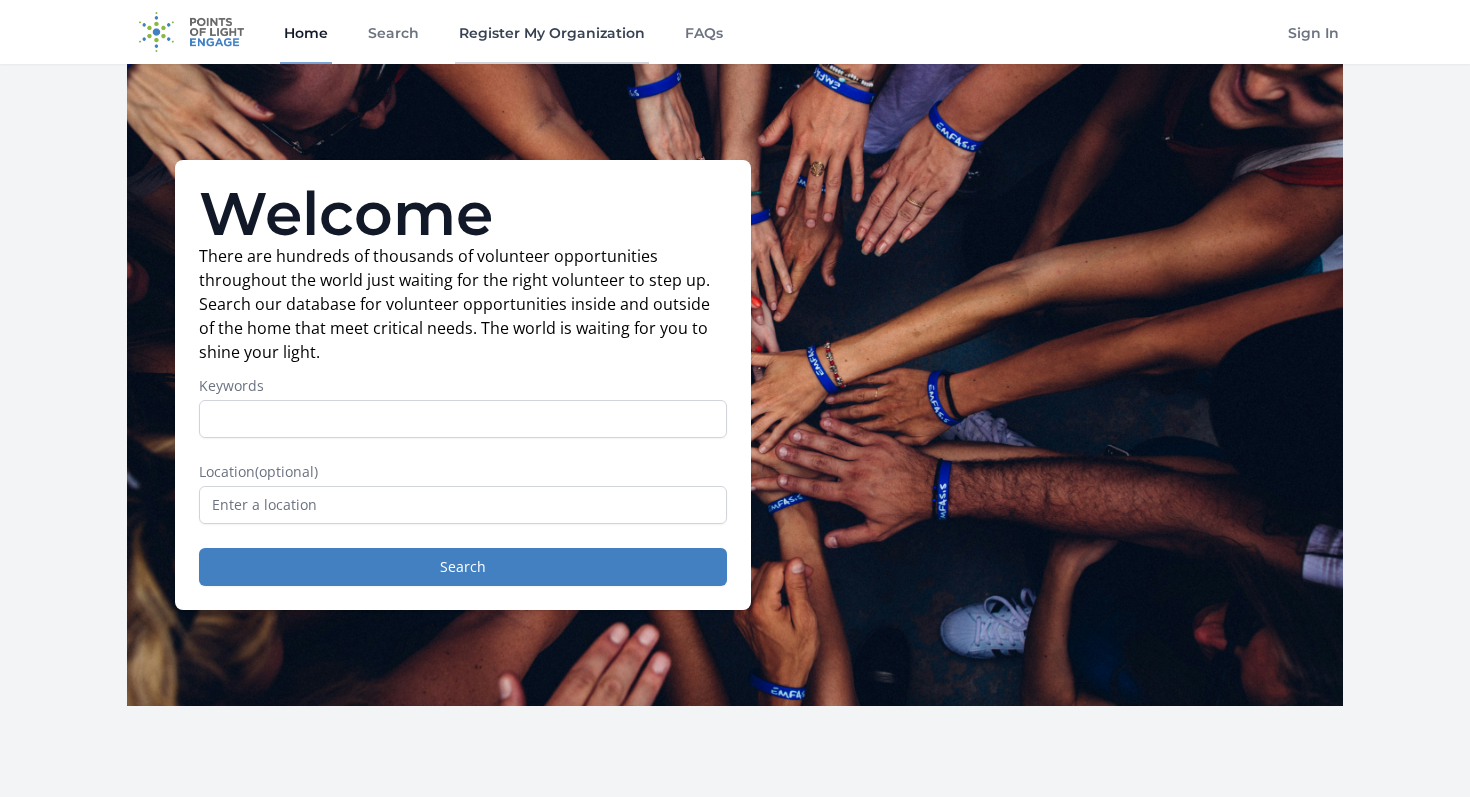 click on "Register My Organization" at bounding box center (552, 32) 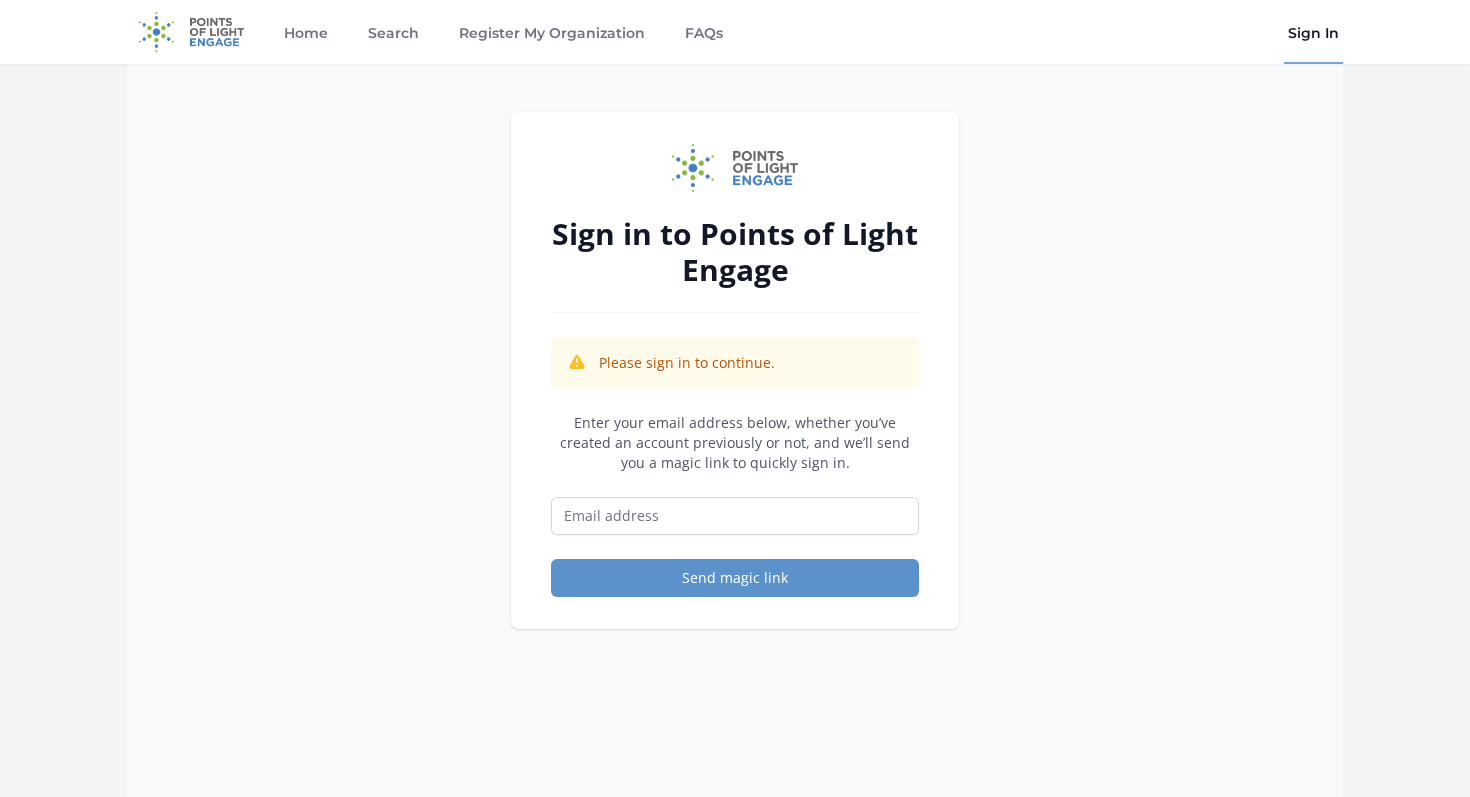 scroll, scrollTop: 0, scrollLeft: 0, axis: both 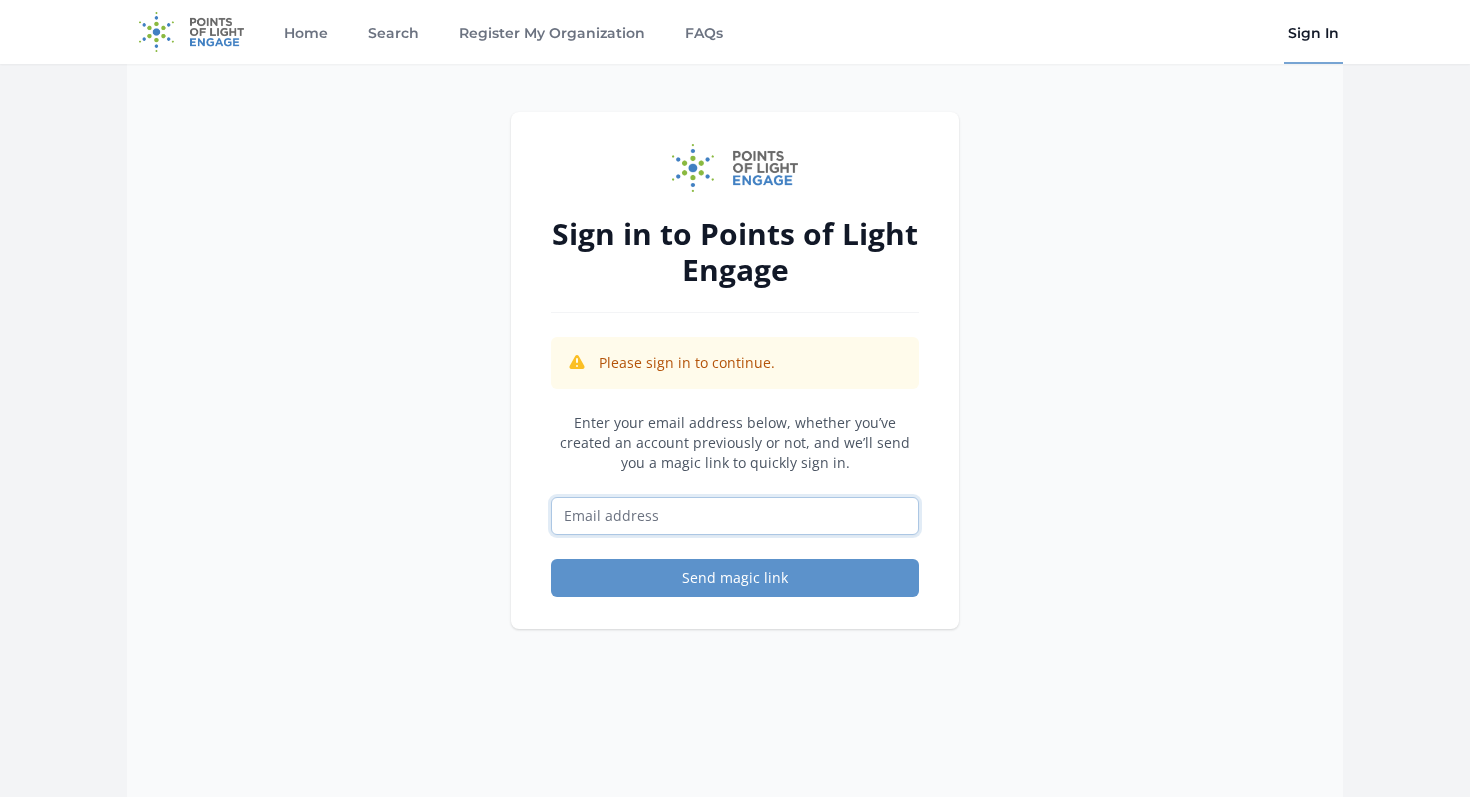 click at bounding box center (735, 516) 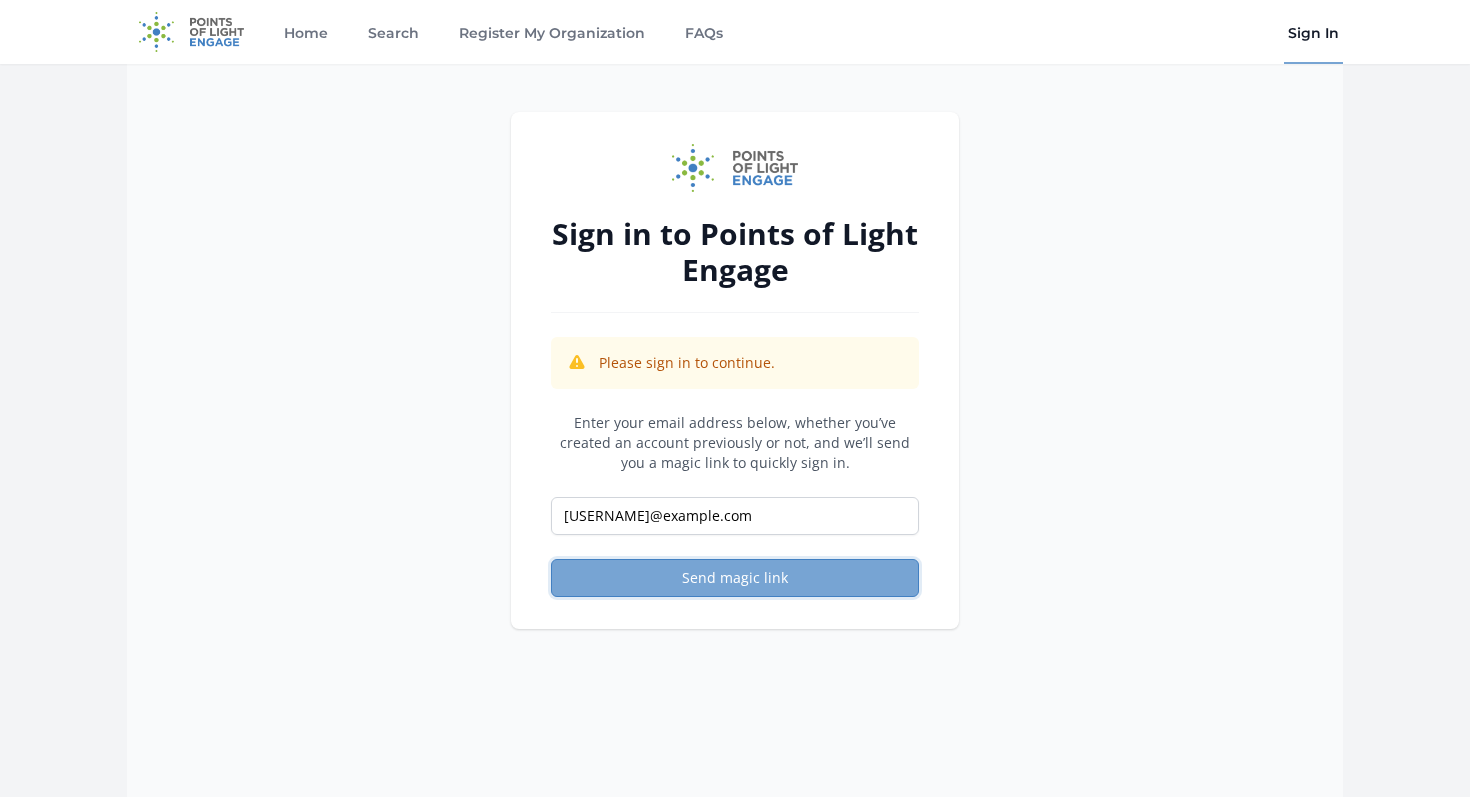 click on "Send magic link" at bounding box center (735, 578) 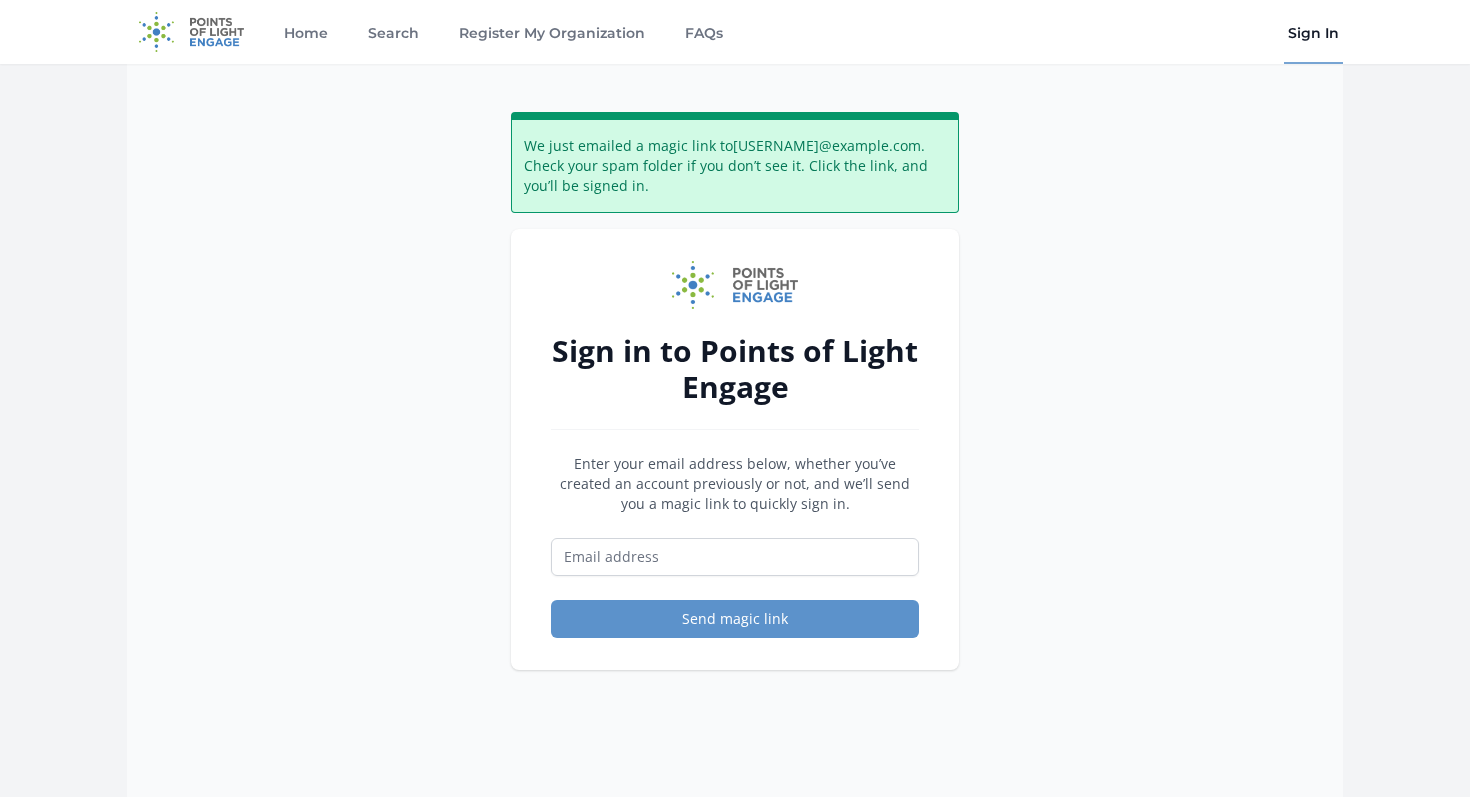 scroll, scrollTop: 0, scrollLeft: 0, axis: both 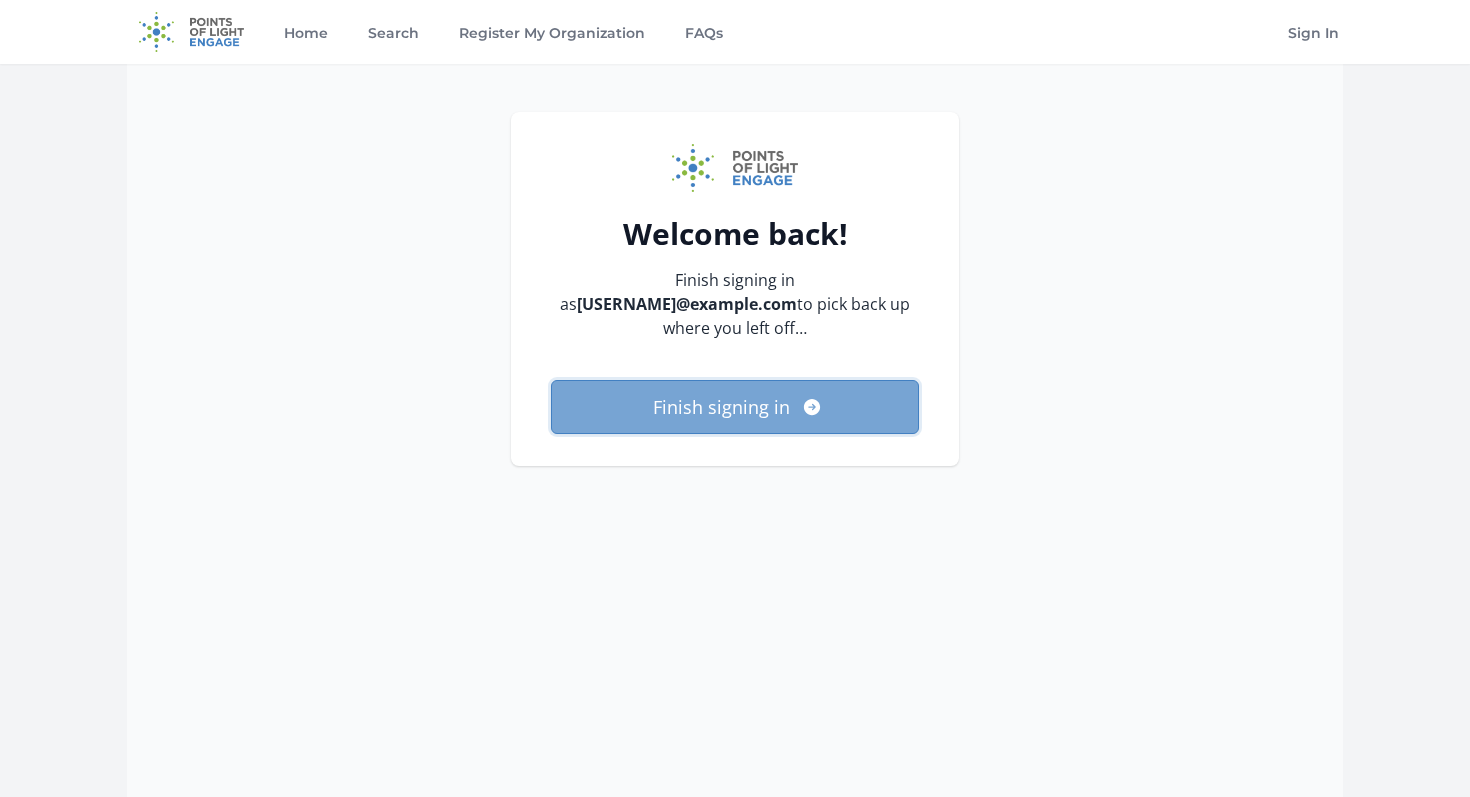 click on "Finish signing in" at bounding box center (735, 407) 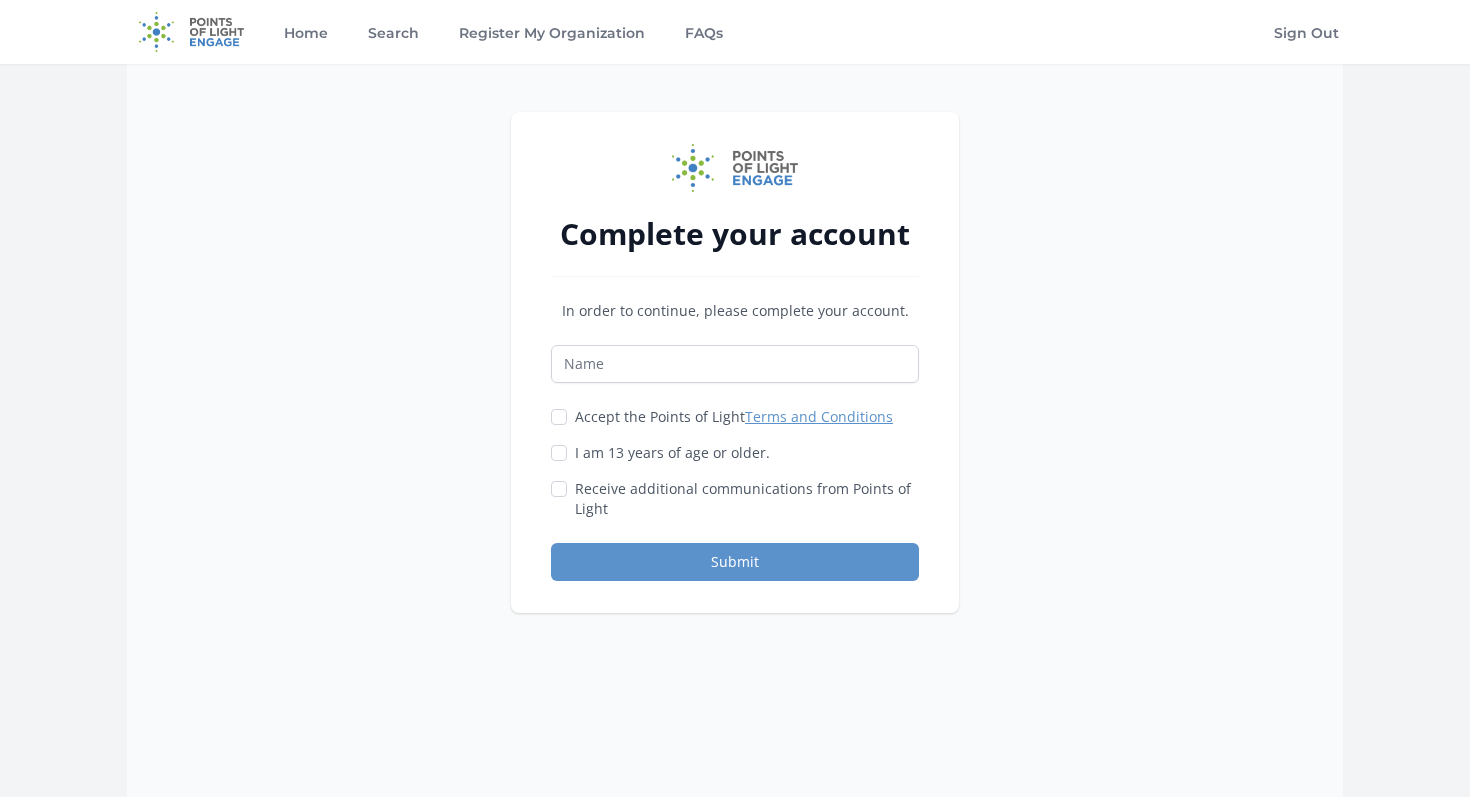 scroll, scrollTop: 0, scrollLeft: 0, axis: both 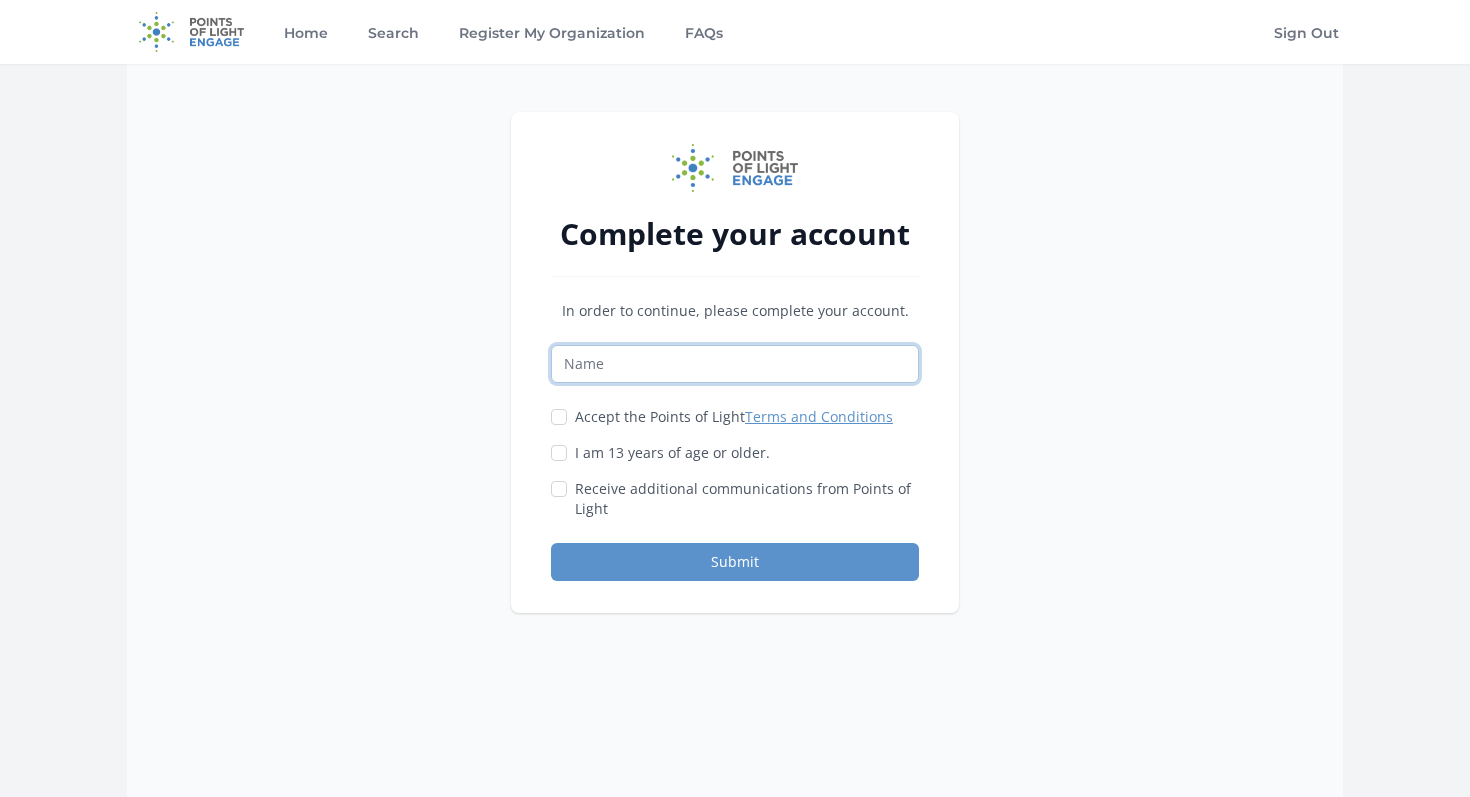 click at bounding box center [735, 364] 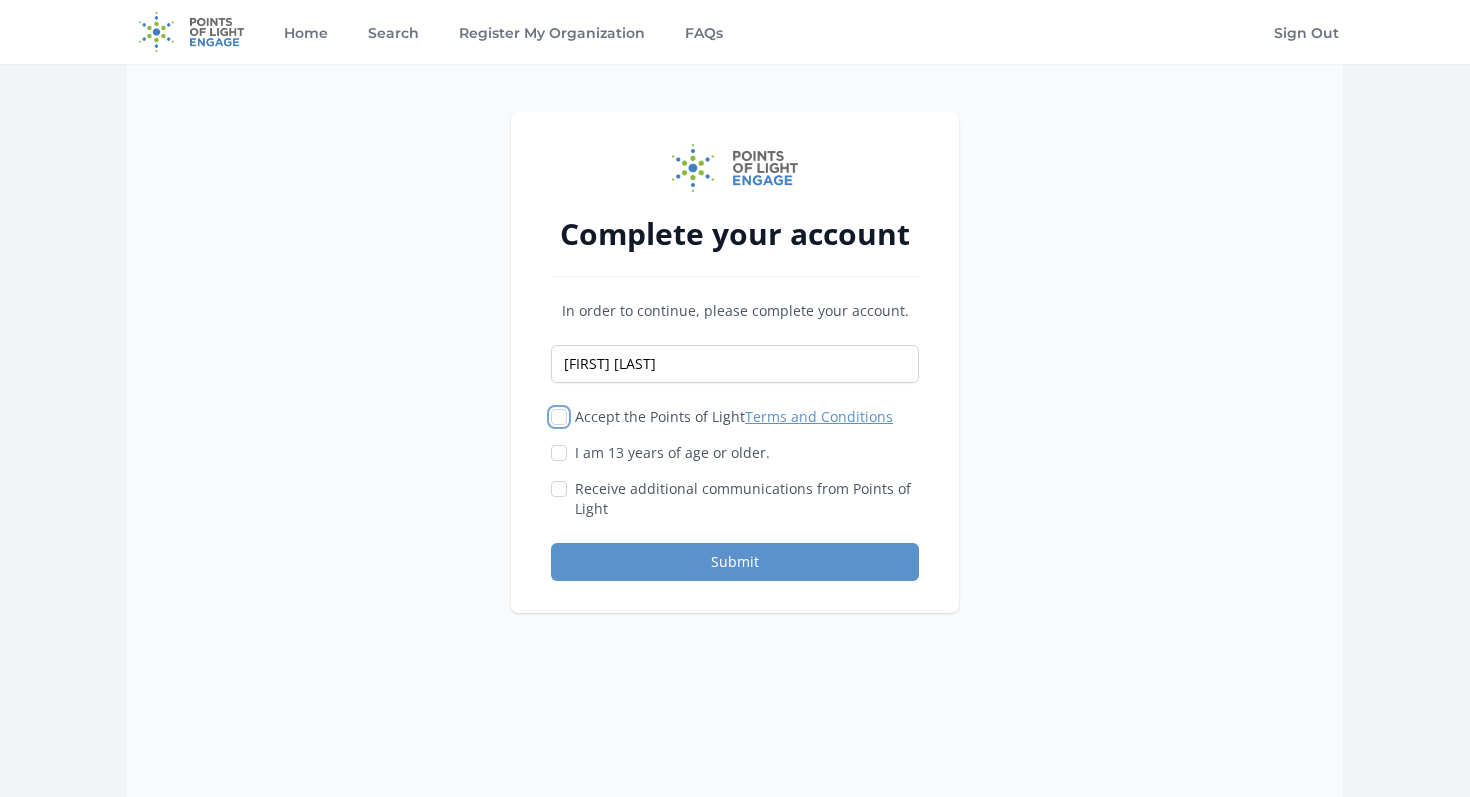 click on "Accept the Points of Light  Terms and Conditions" at bounding box center [559, 417] 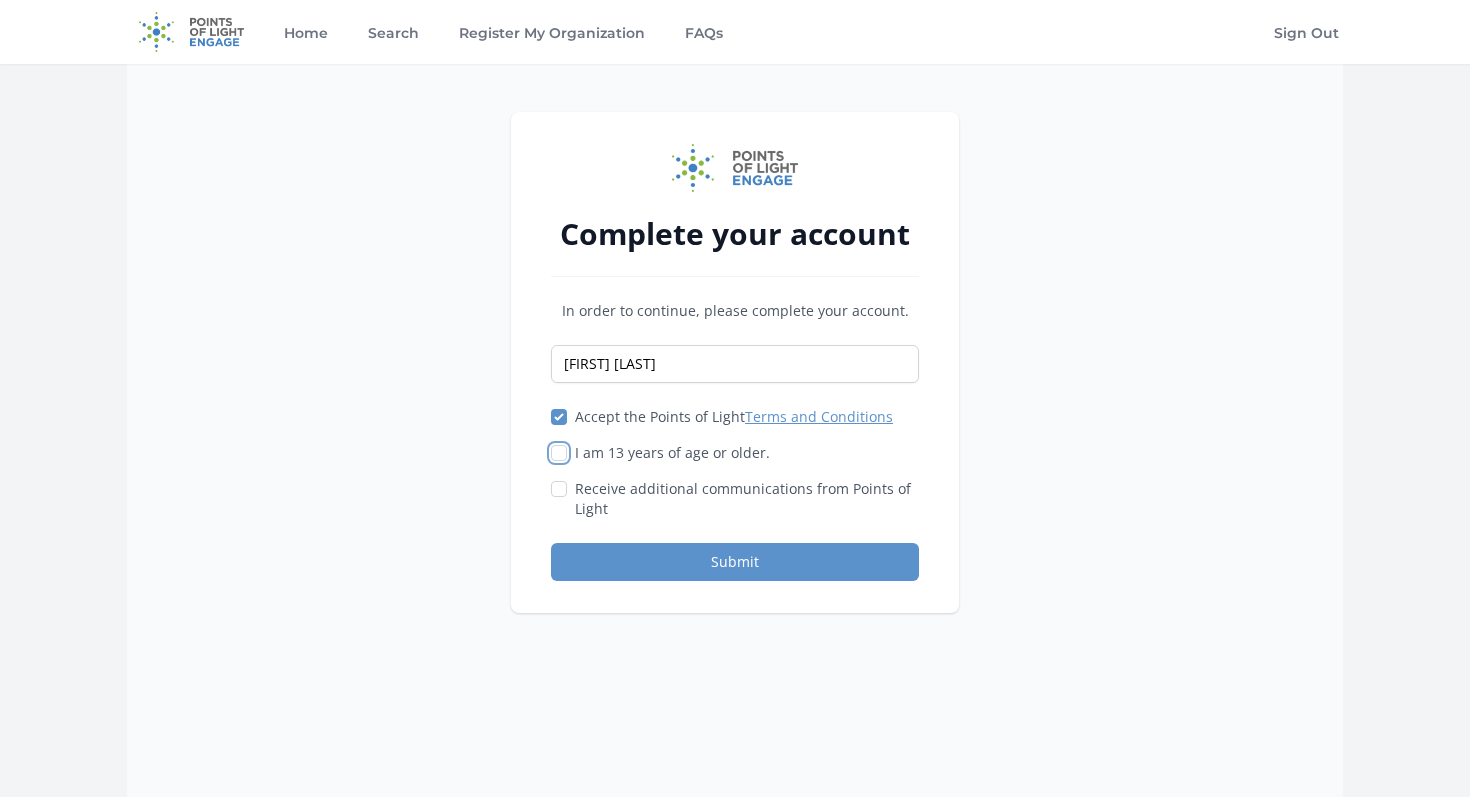 click on "I am 13 years of age or older." at bounding box center [559, 453] 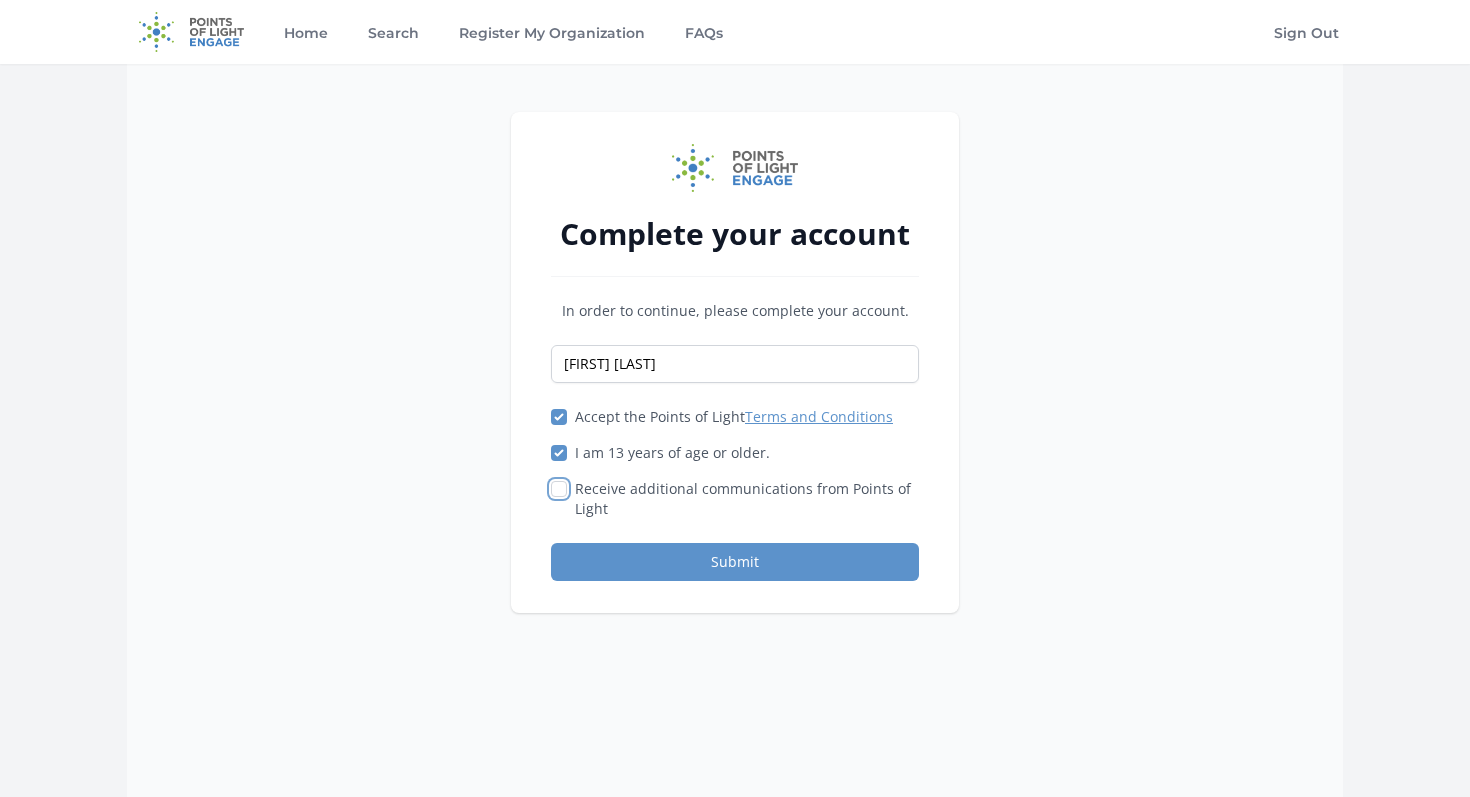 click on "Receive additional communications from Points of Light" at bounding box center [559, 489] 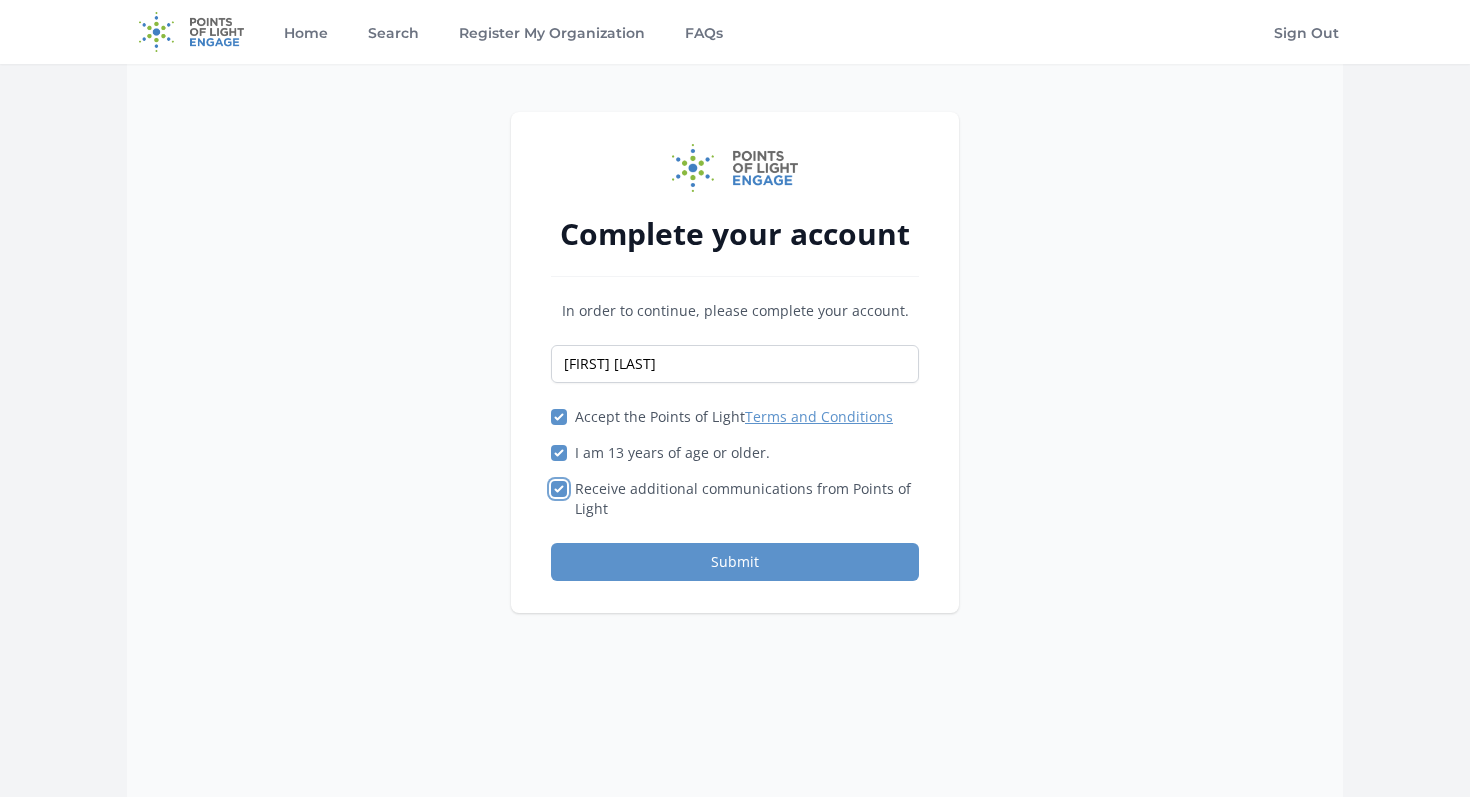 click on "Receive additional communications from Points of Light" at bounding box center (559, 489) 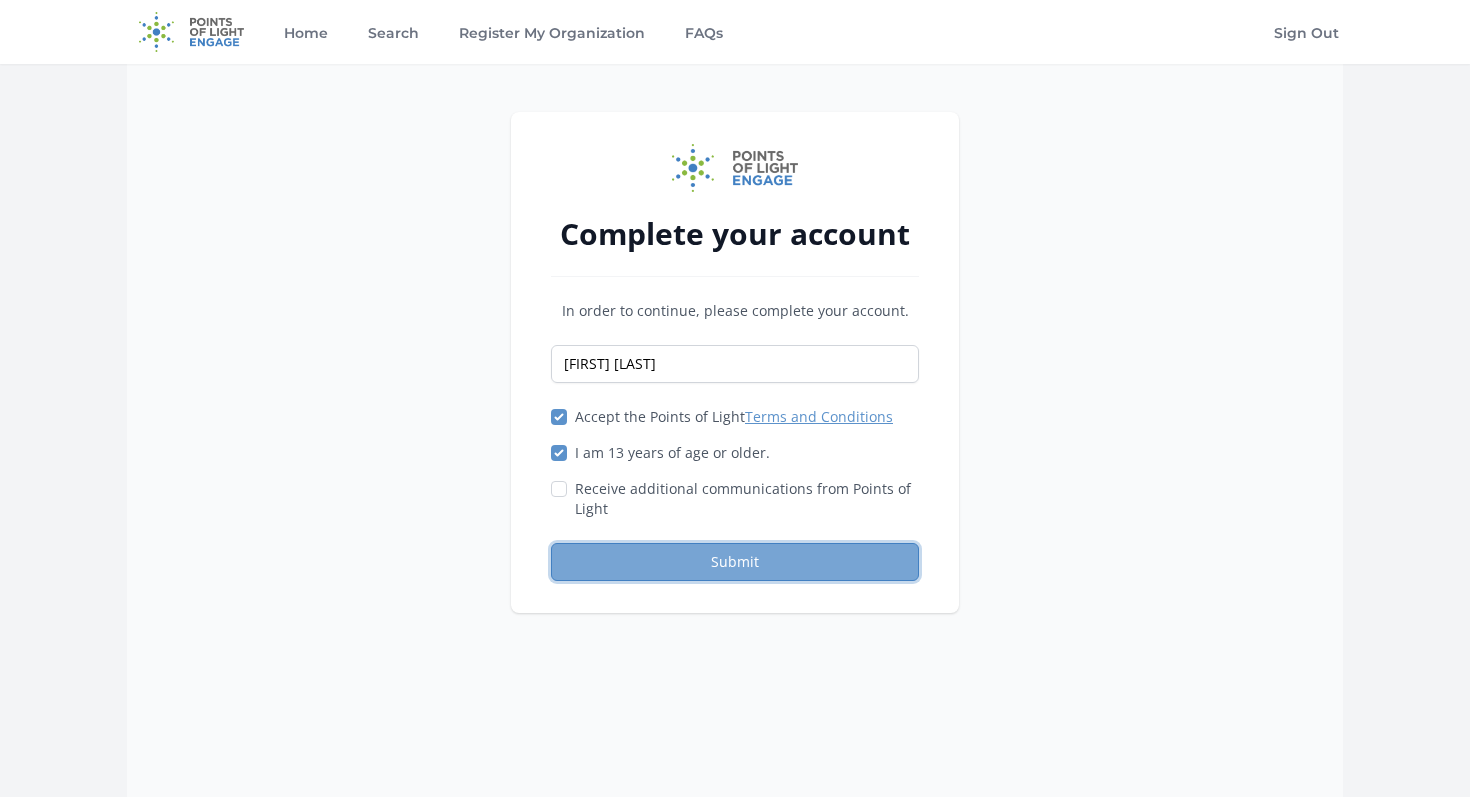 click on "Submit" at bounding box center (735, 562) 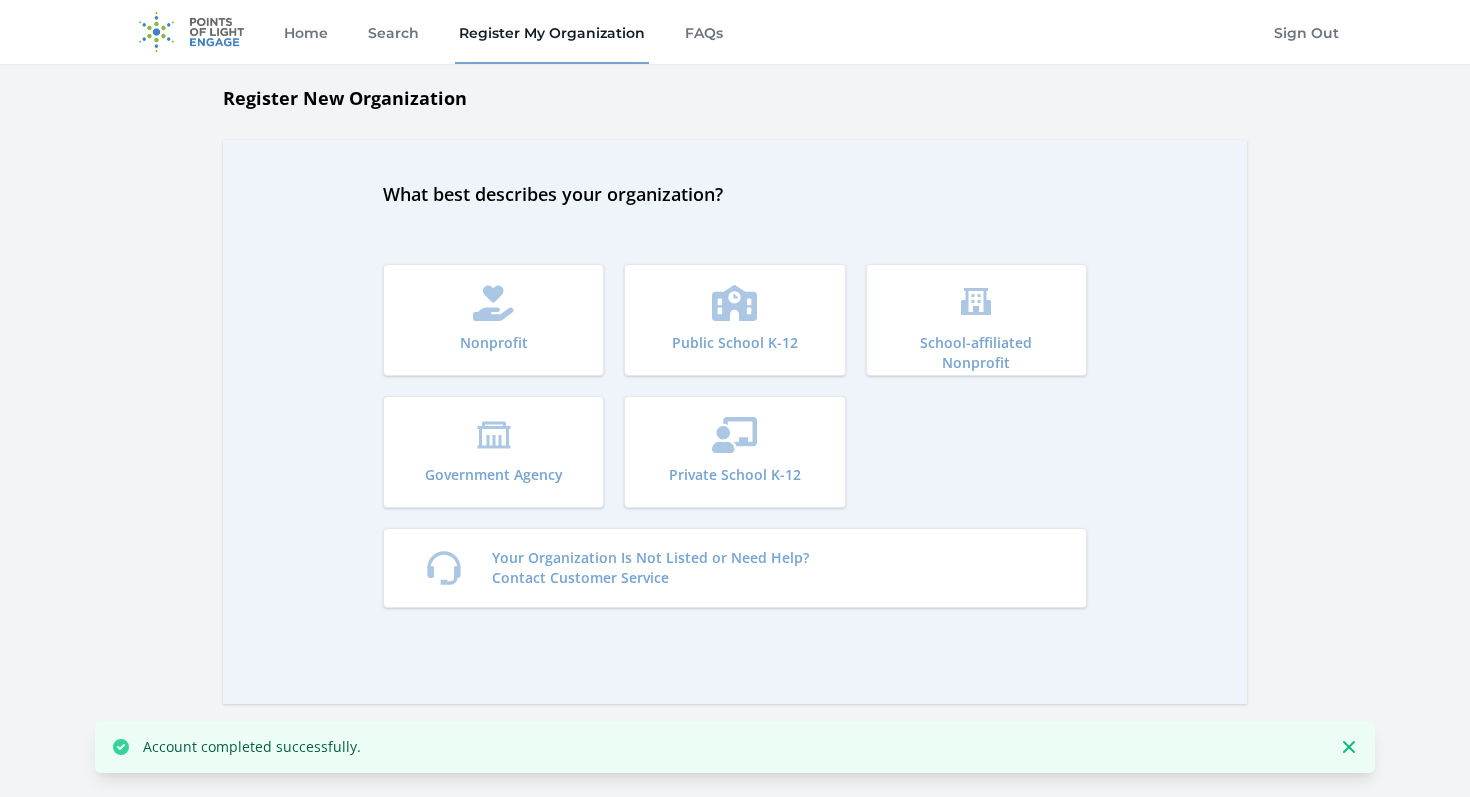 scroll, scrollTop: 0, scrollLeft: 0, axis: both 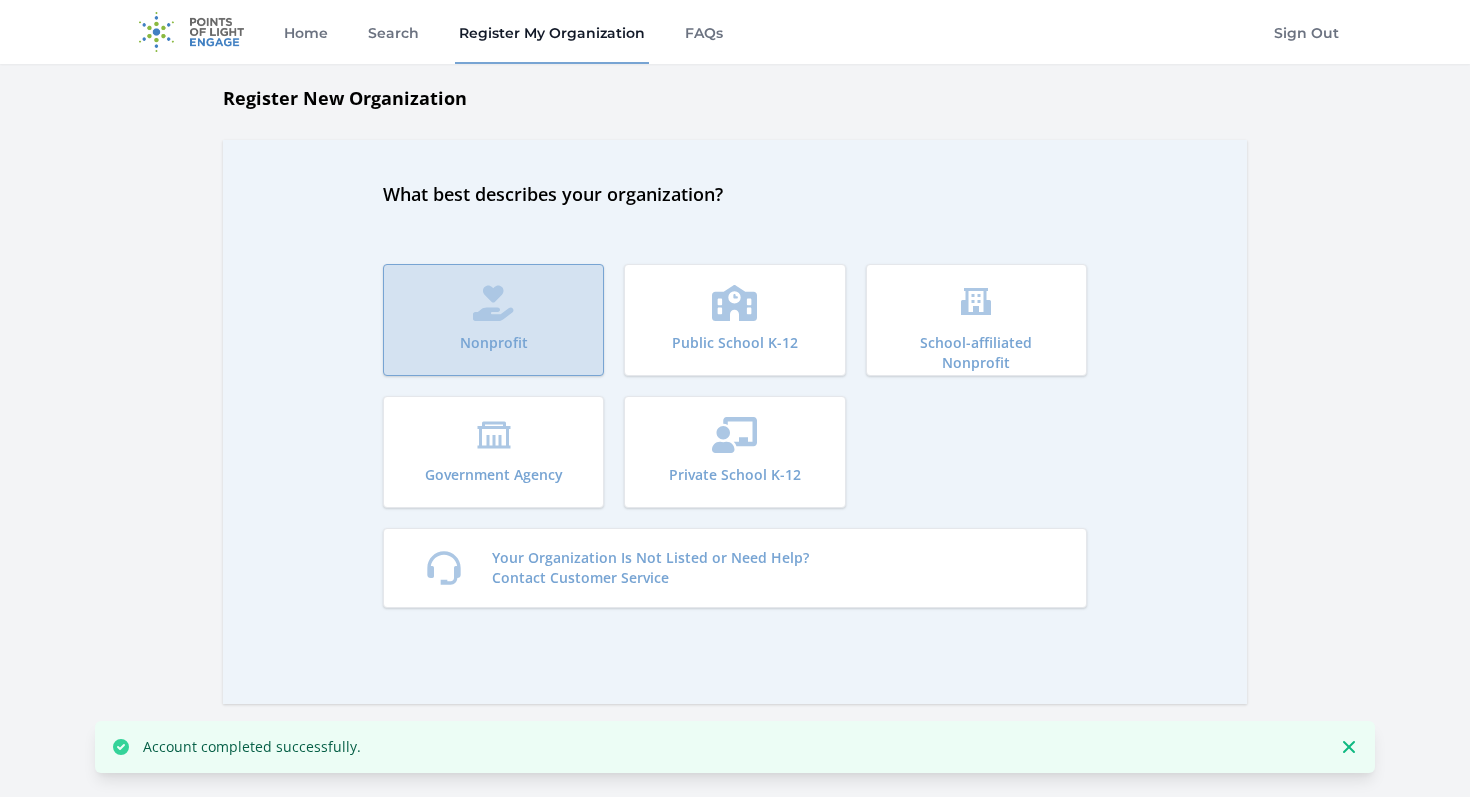 click 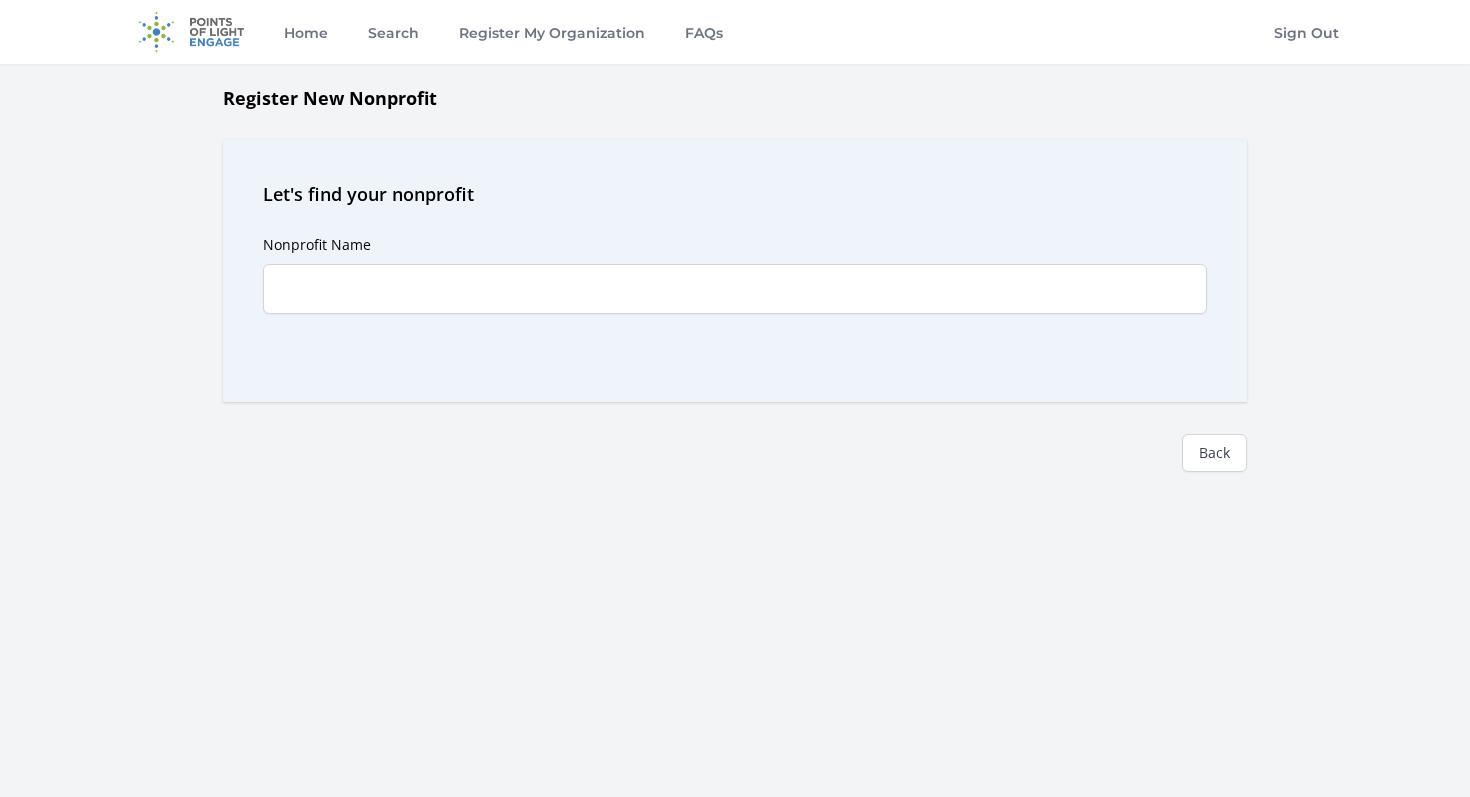 scroll, scrollTop: 0, scrollLeft: 0, axis: both 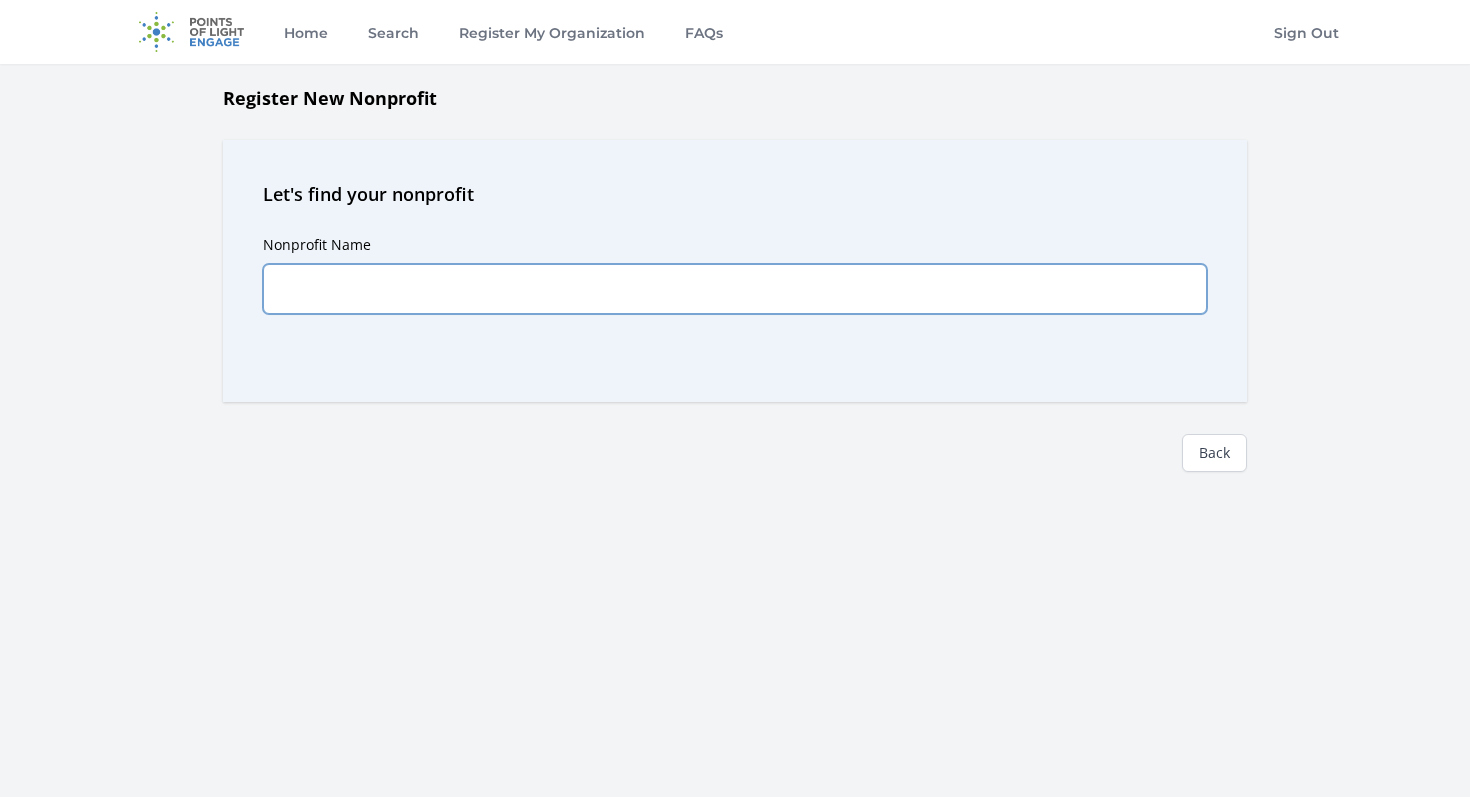 click on "Nonprofit Name" at bounding box center [735, 289] 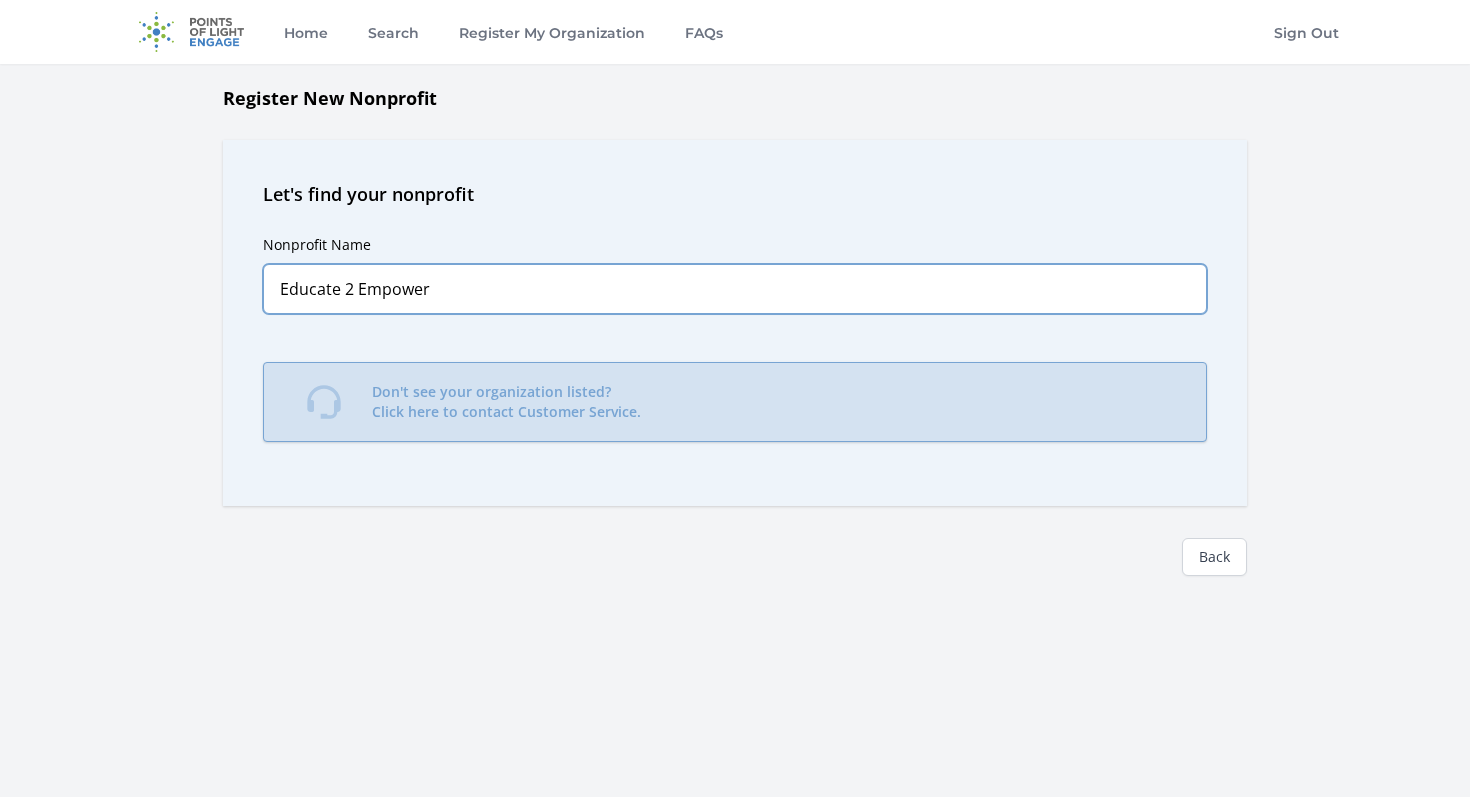 type on "Educate 2 Empower" 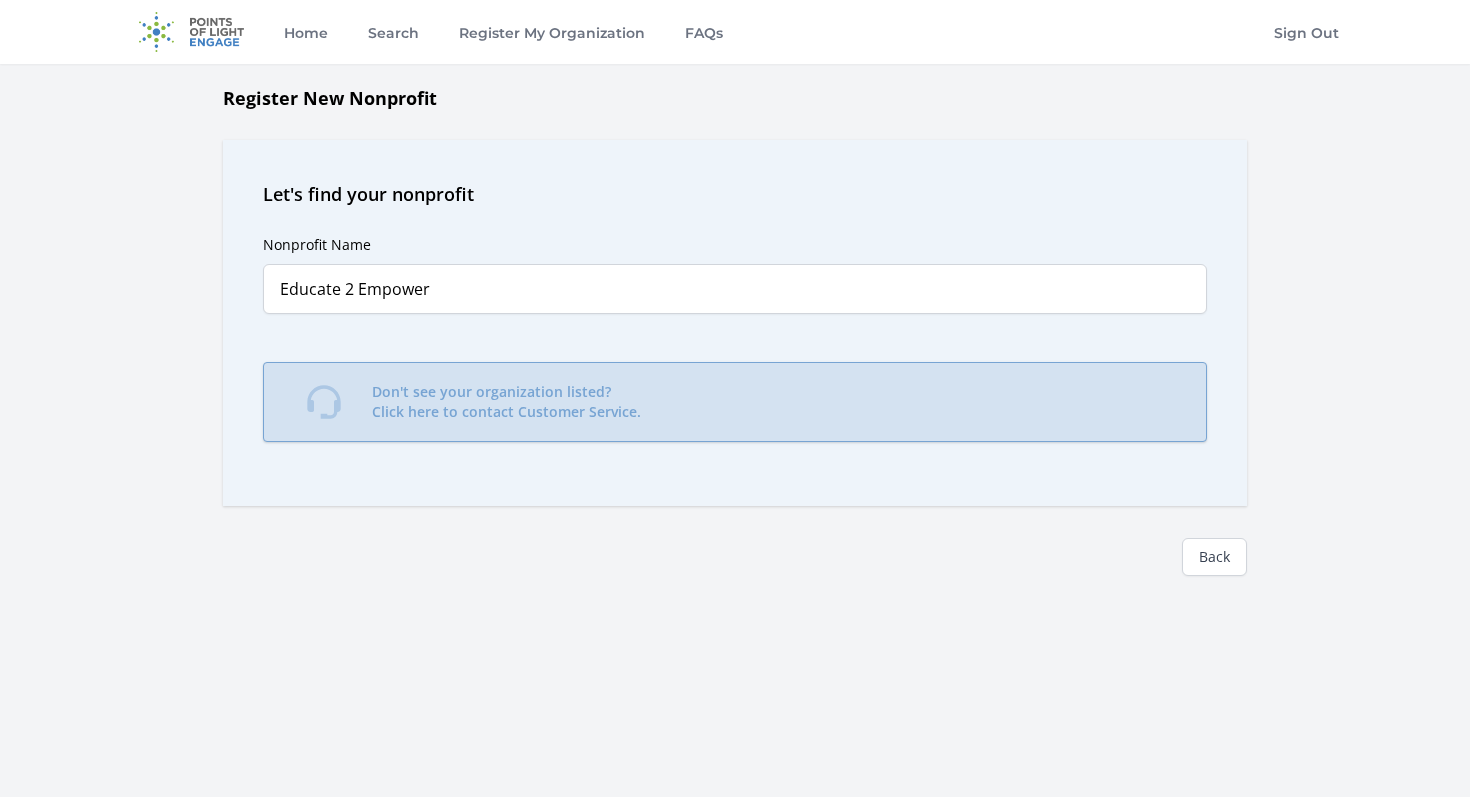 click on "Don't see your organization listed?
Click here to contact Customer Service." at bounding box center [735, 402] 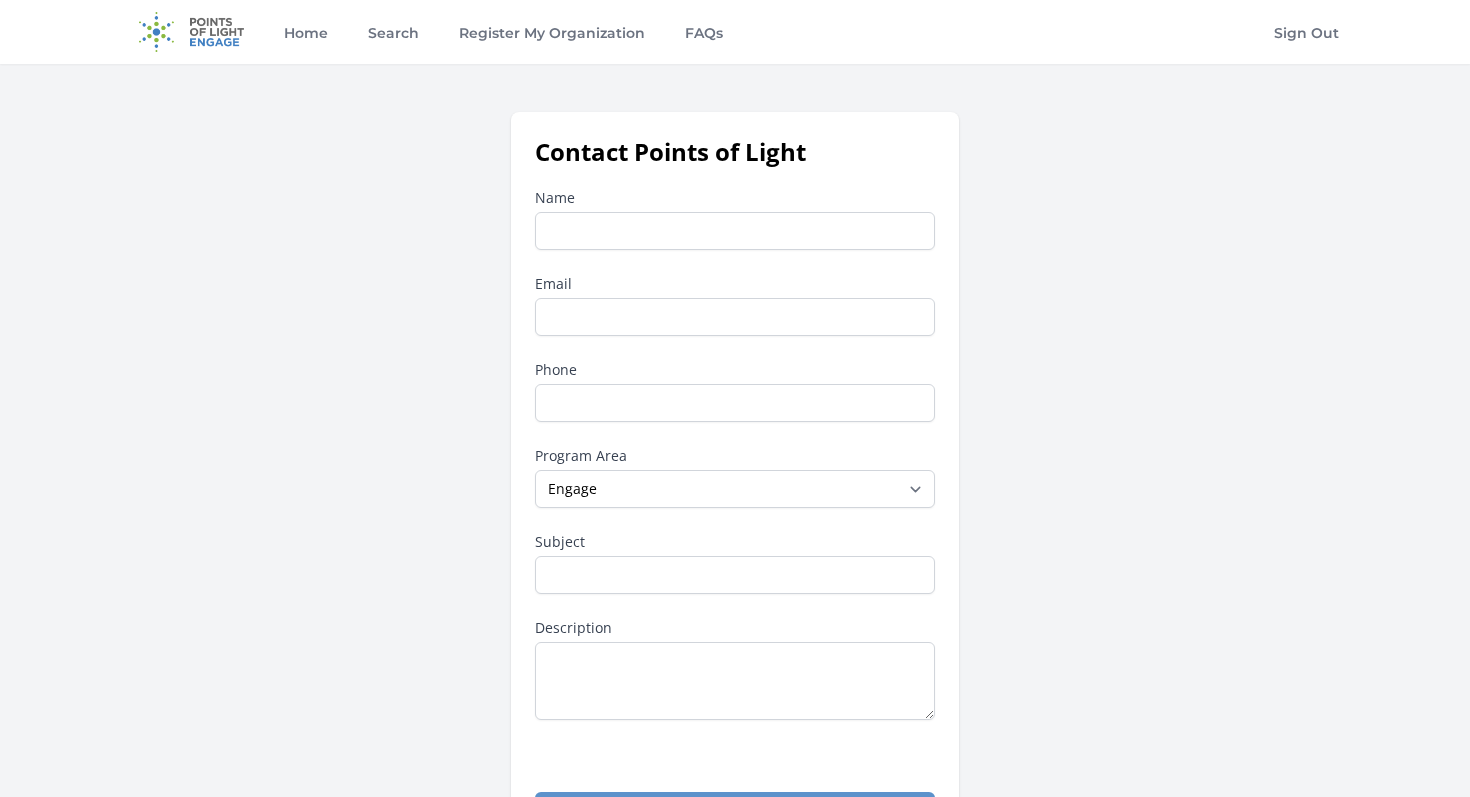 scroll, scrollTop: 0, scrollLeft: 0, axis: both 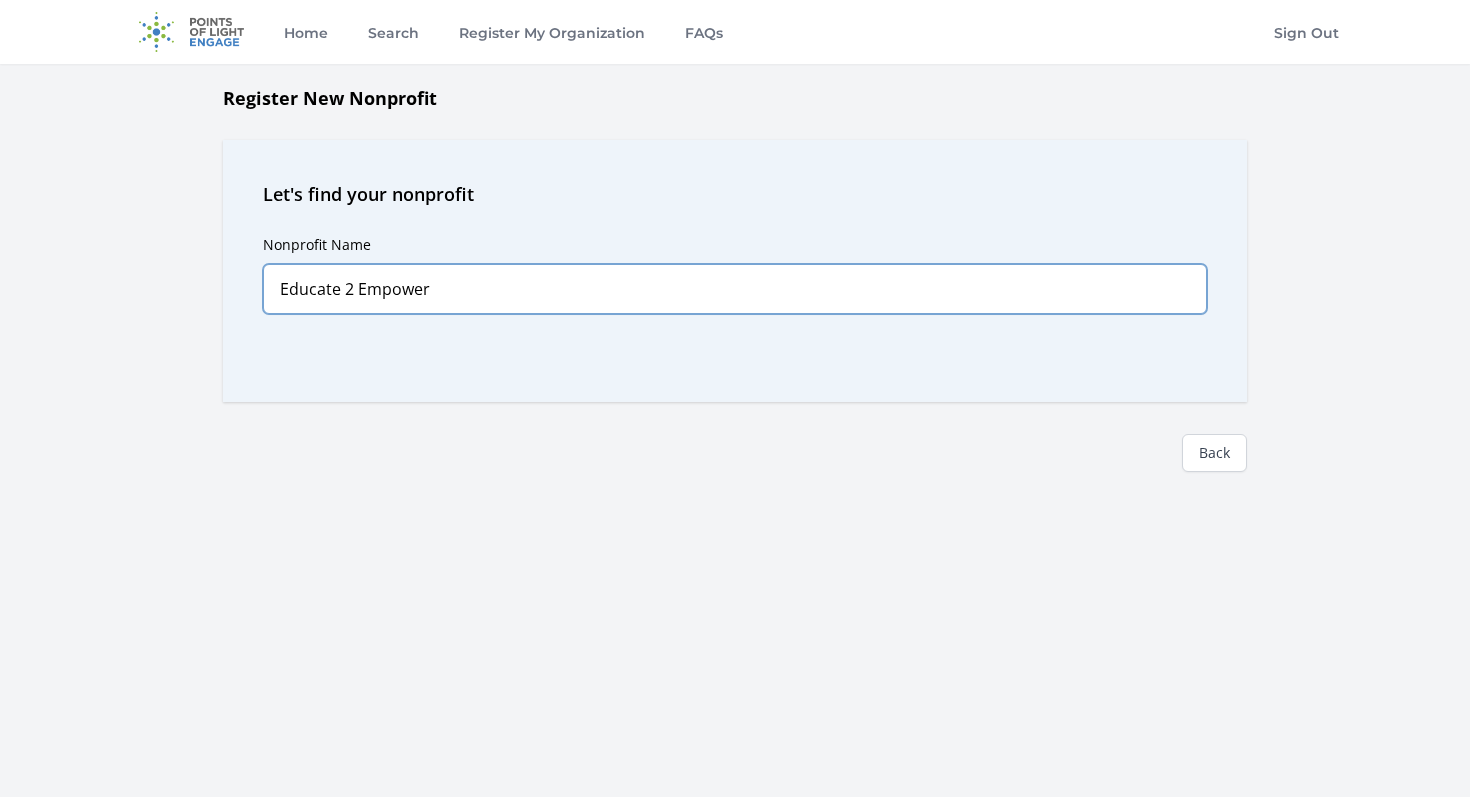 click on "Educate 2 Empower" at bounding box center [735, 289] 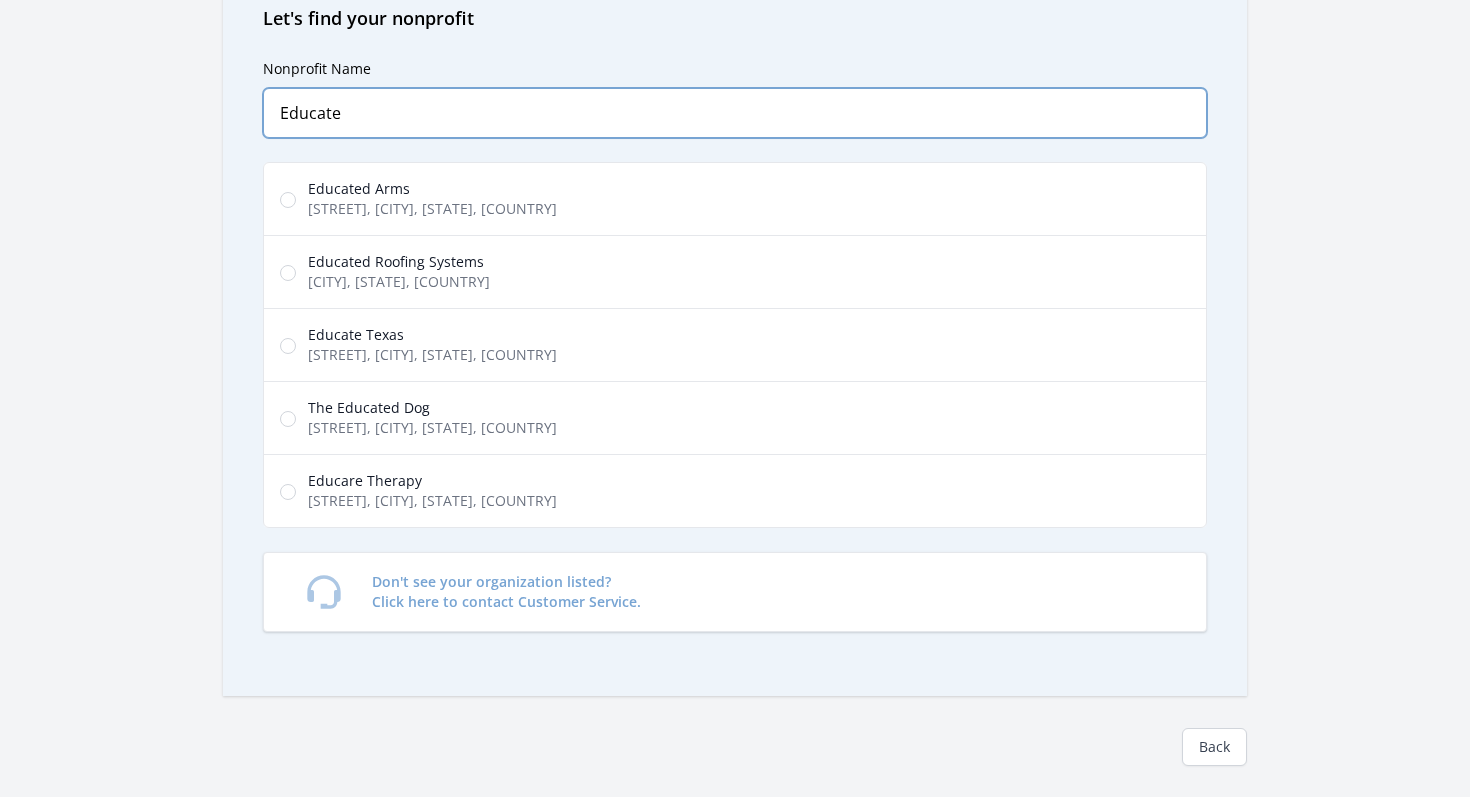 scroll, scrollTop: 169, scrollLeft: 0, axis: vertical 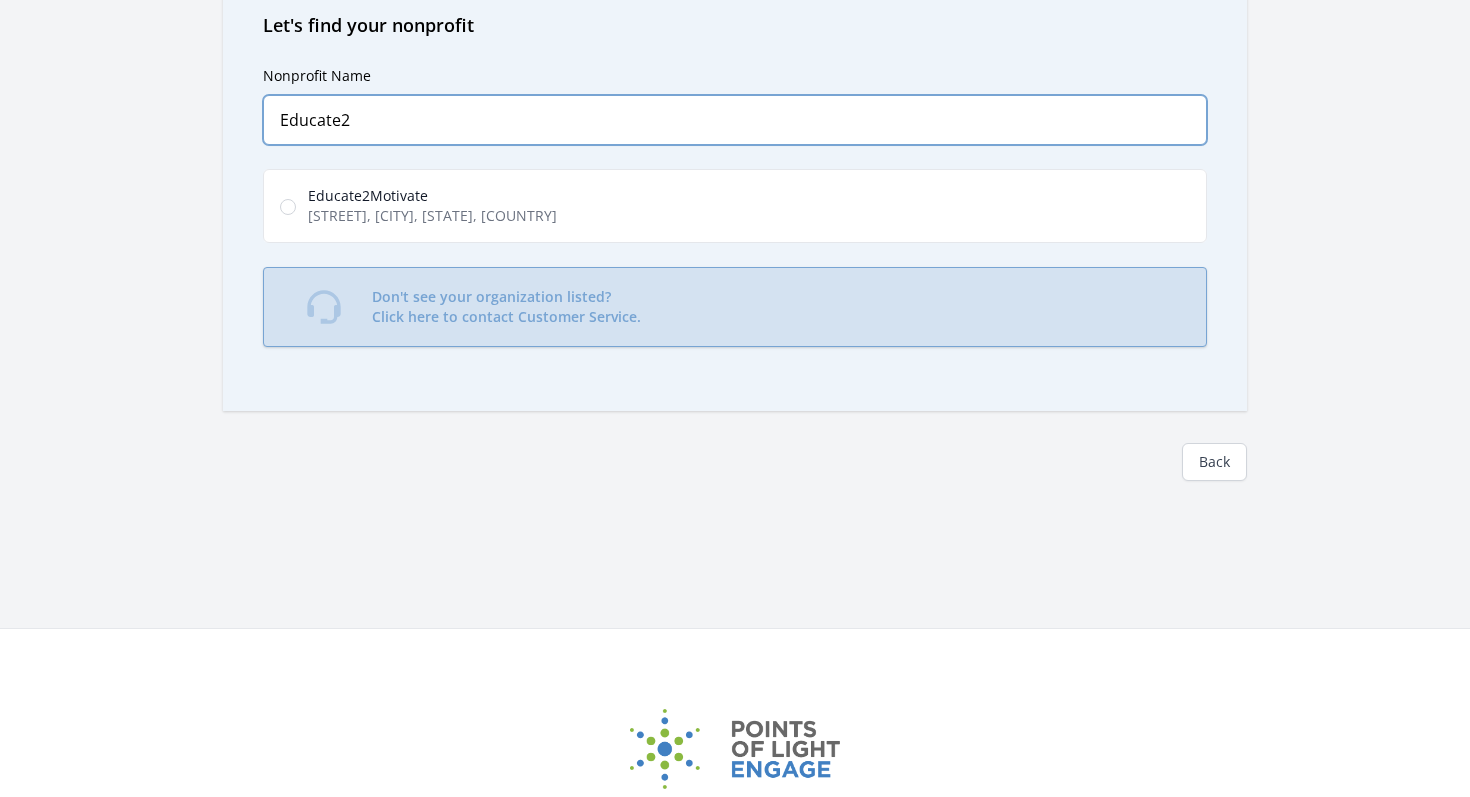 type on "Educate2" 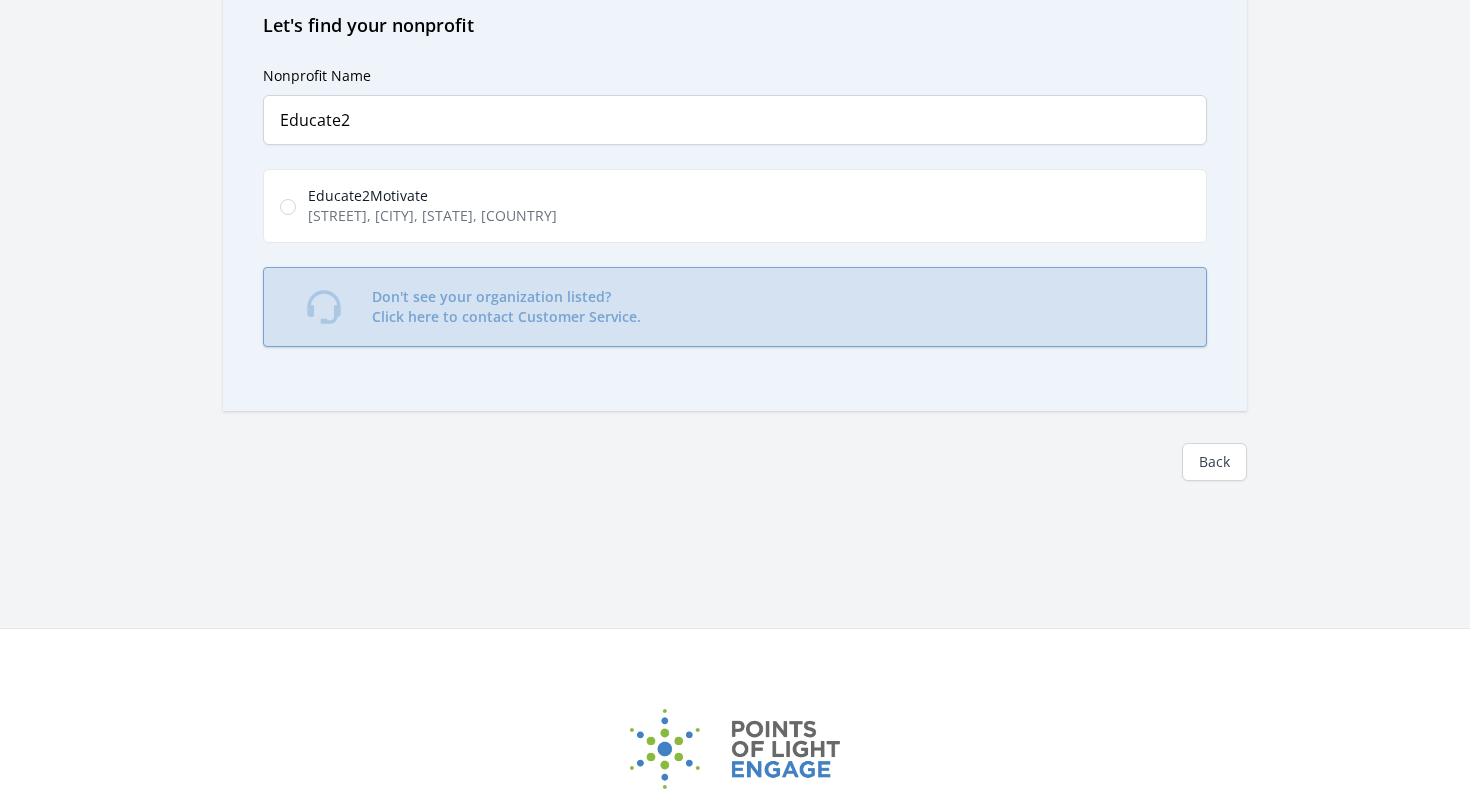 click on "Don't see your organization listed?
Click here to contact Customer Service." at bounding box center [506, 307] 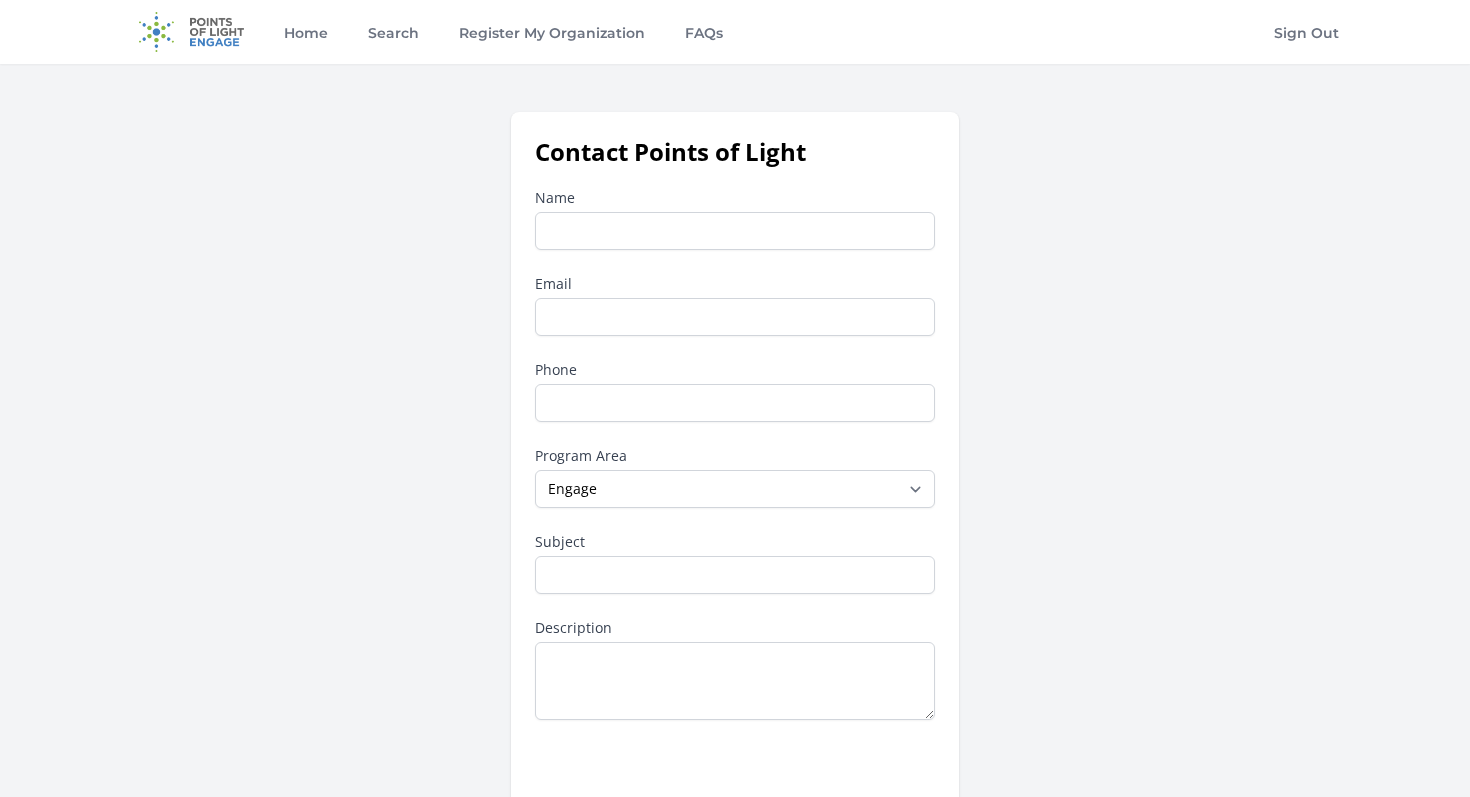 scroll, scrollTop: 0, scrollLeft: 0, axis: both 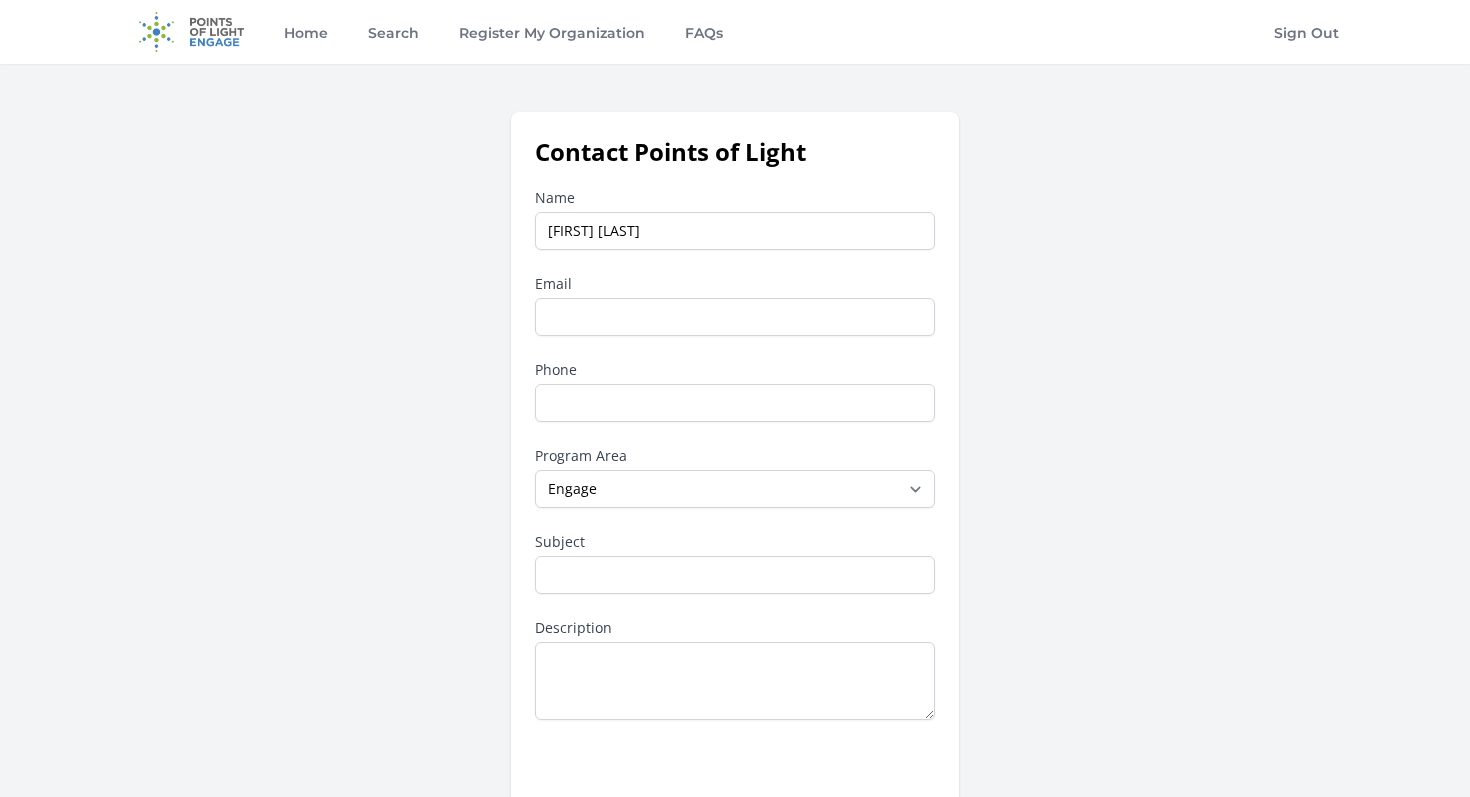 type on "[EMAIL]" 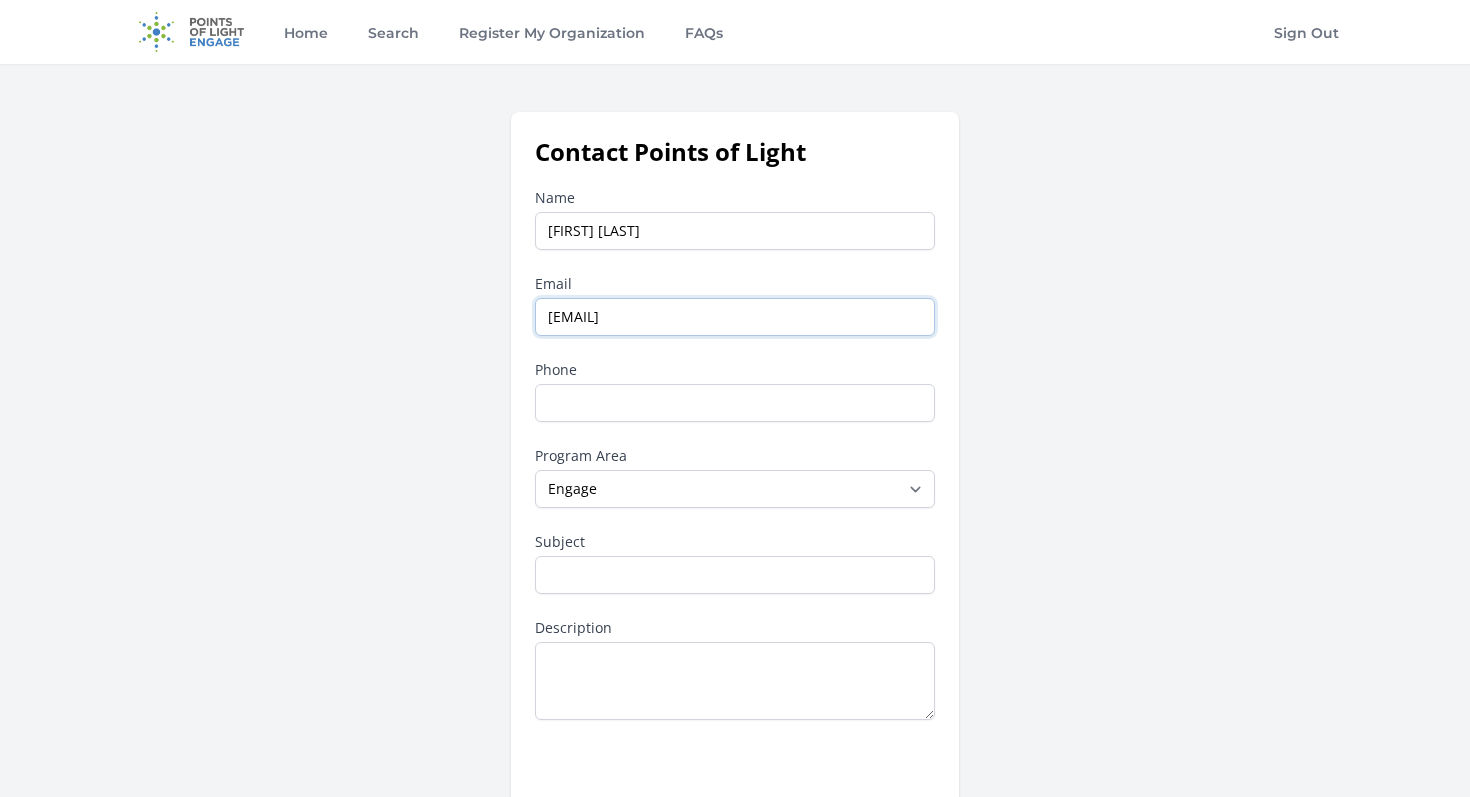 type on "[PHONE]" 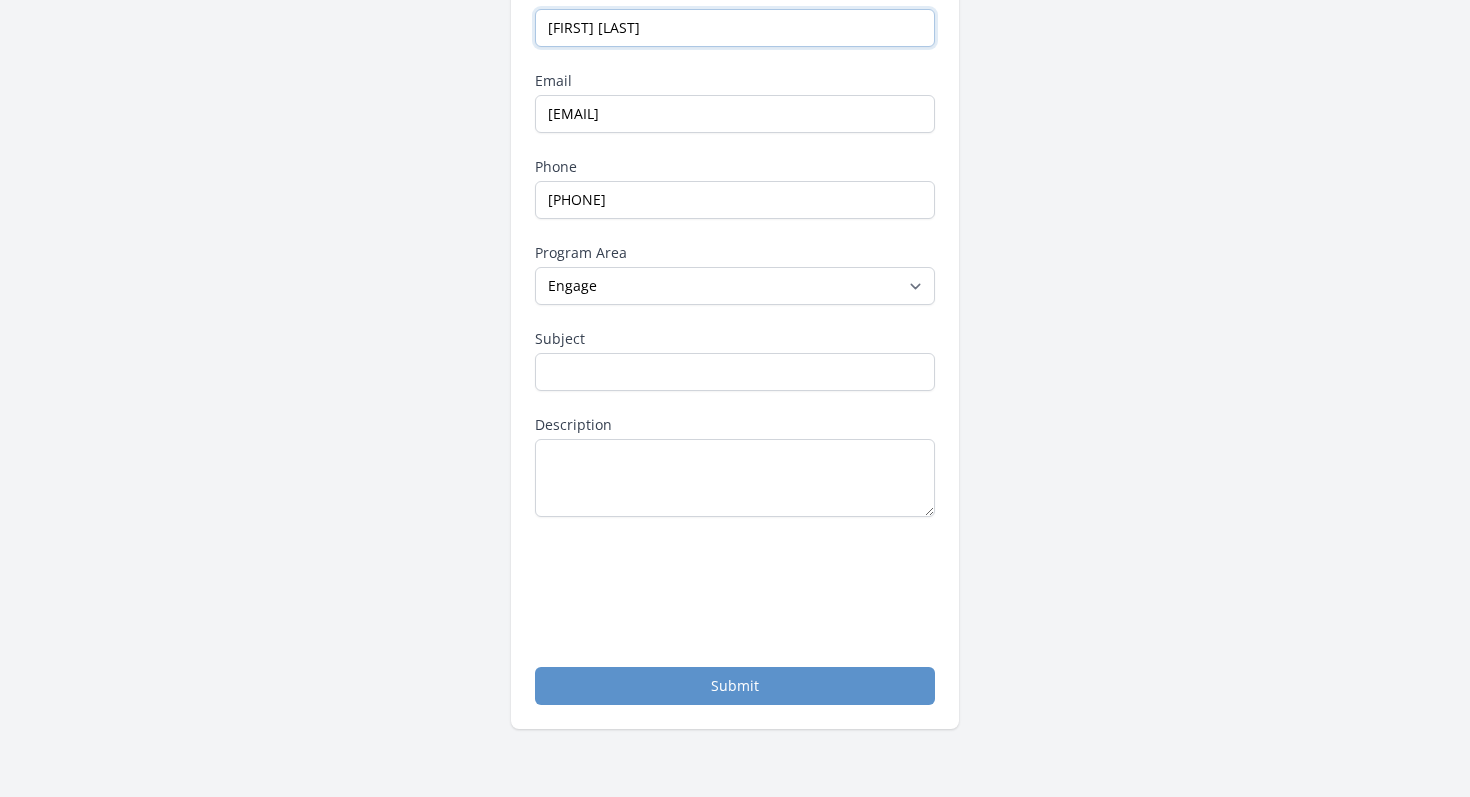 scroll, scrollTop: 230, scrollLeft: 0, axis: vertical 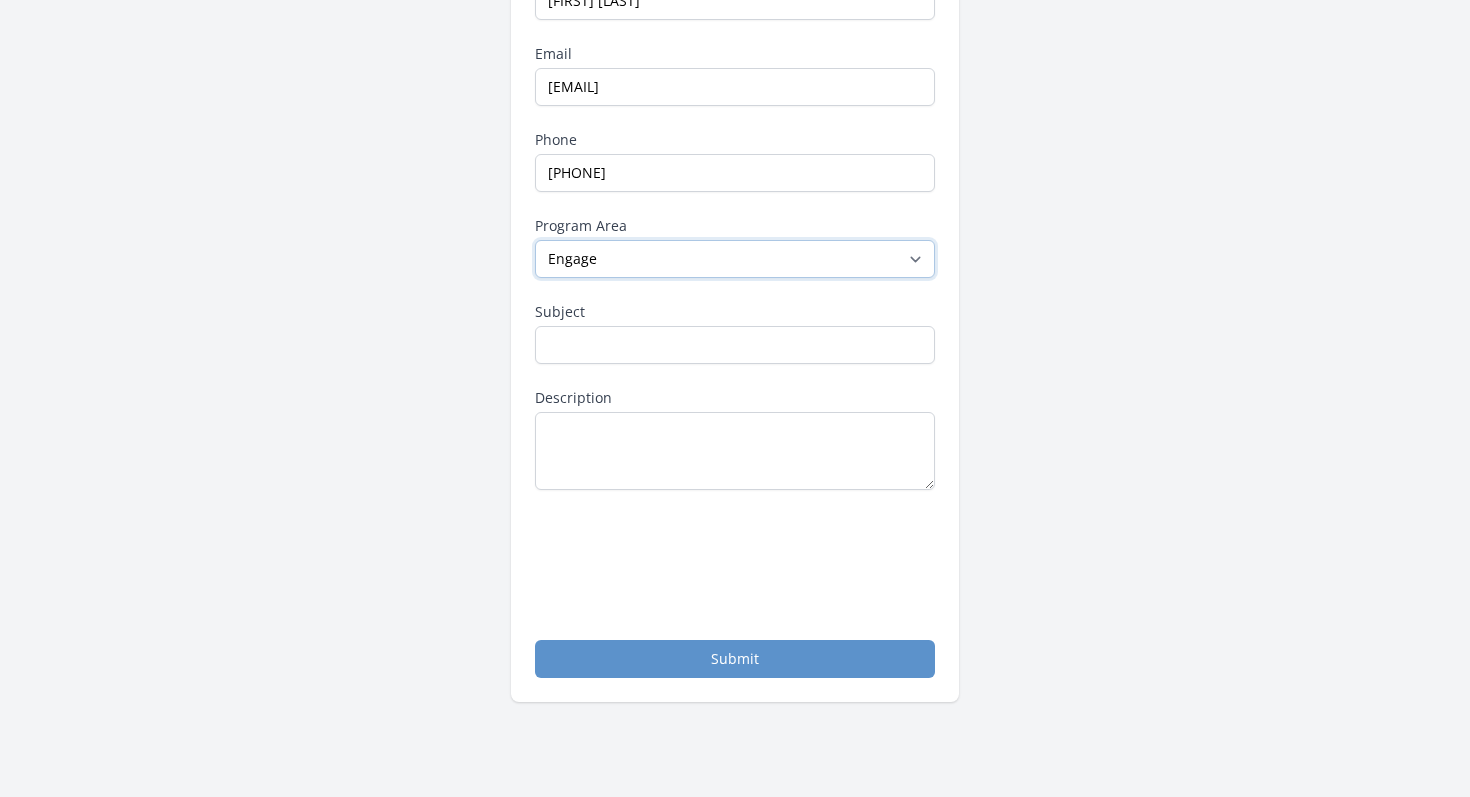 click on "--None--
Daily Point of Light Award
Disney Family Volunteer Rewards
Global Network Affiliates
Points of Light Events
Points of Light Partnership Development
Presidential Volunteer Service Awards Program
Service Enterprise Certification
Other
Points of Light Community
Community for Employee Civic Engagement
Engage" at bounding box center (735, 259) 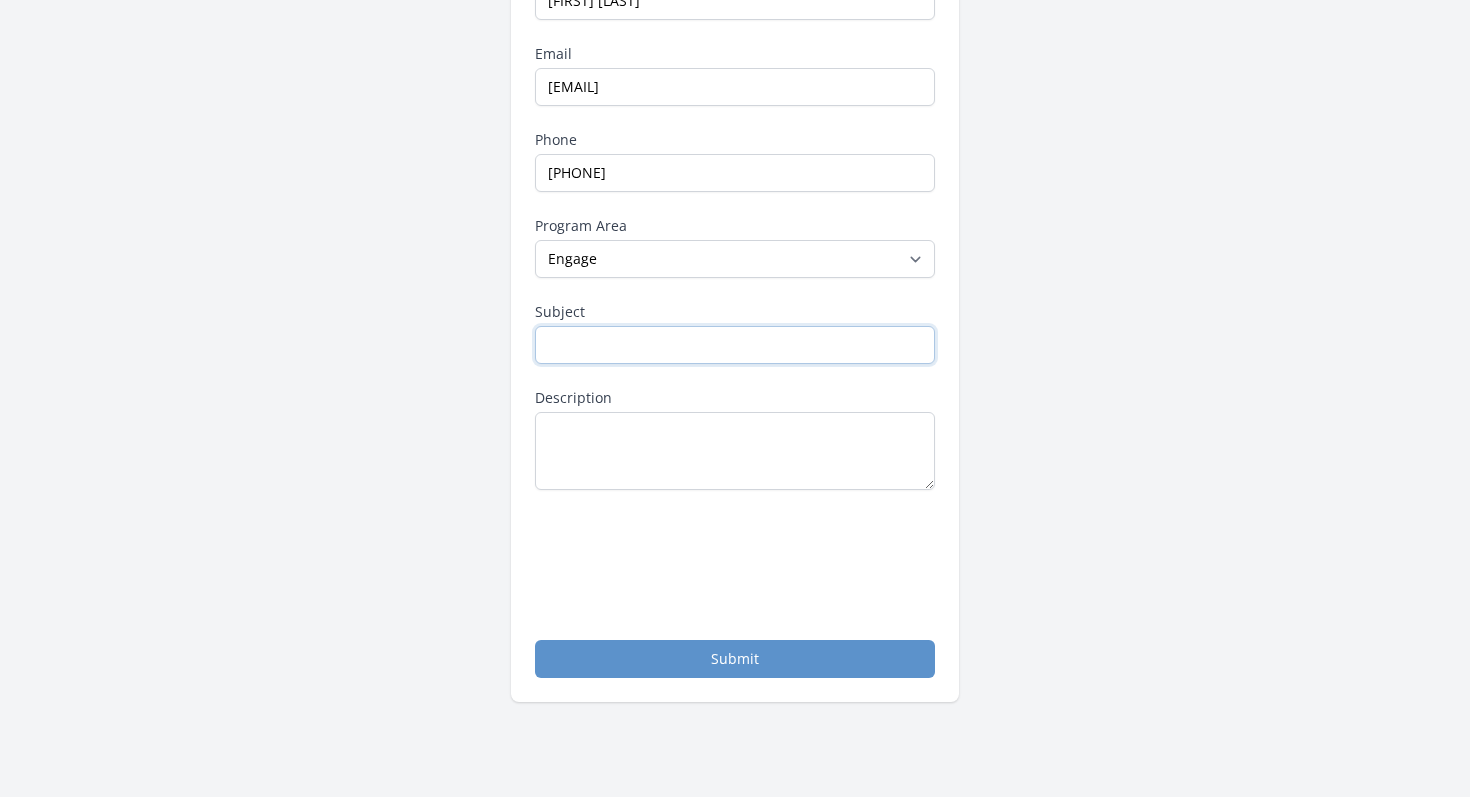 click on "Subject" at bounding box center (735, 345) 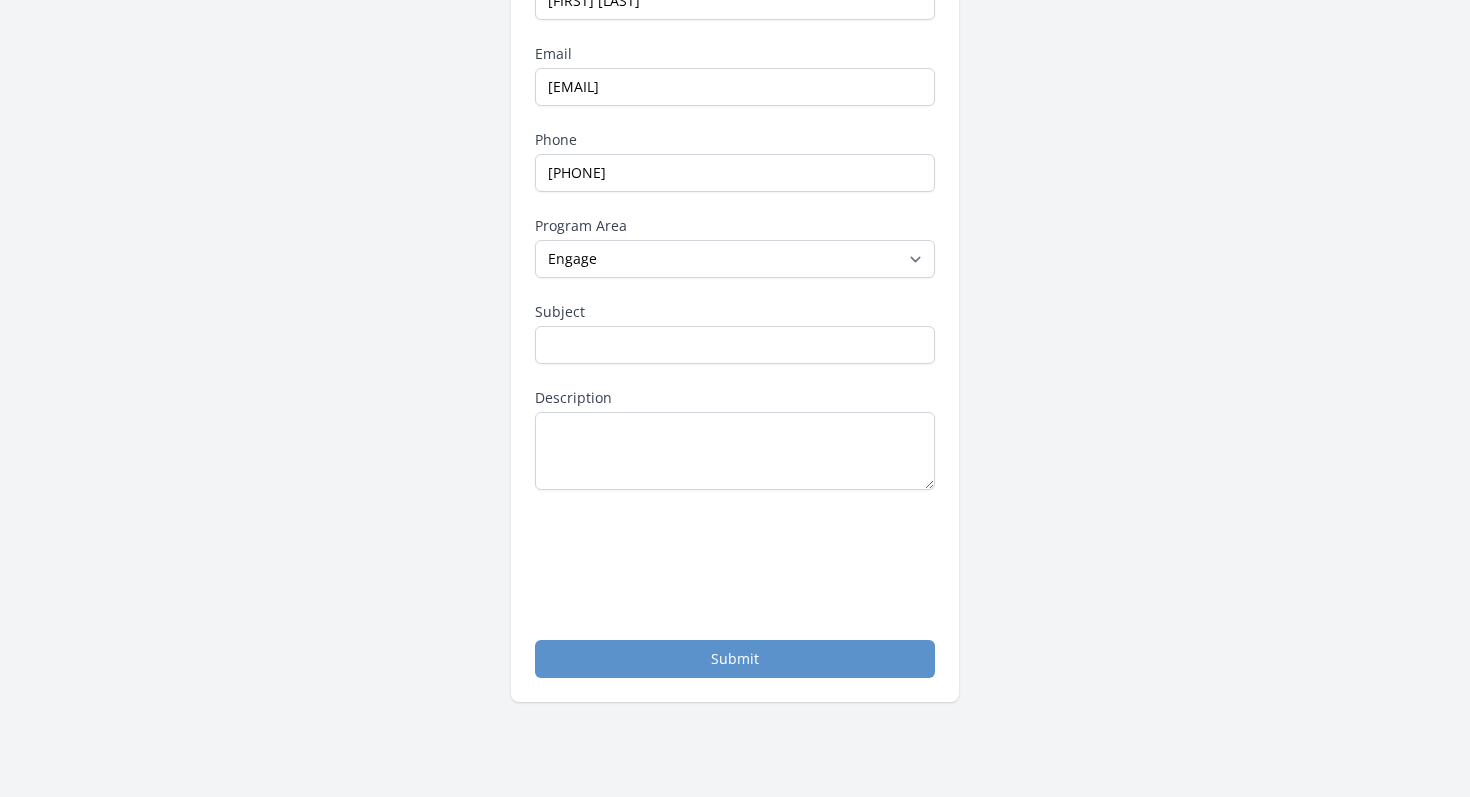 click on "Contact Points of Light
Name
[FIRST] [LAST]
Email
[EMAIL]
Phone
[PHONE]
Program Area
--None--" at bounding box center [735, 292] 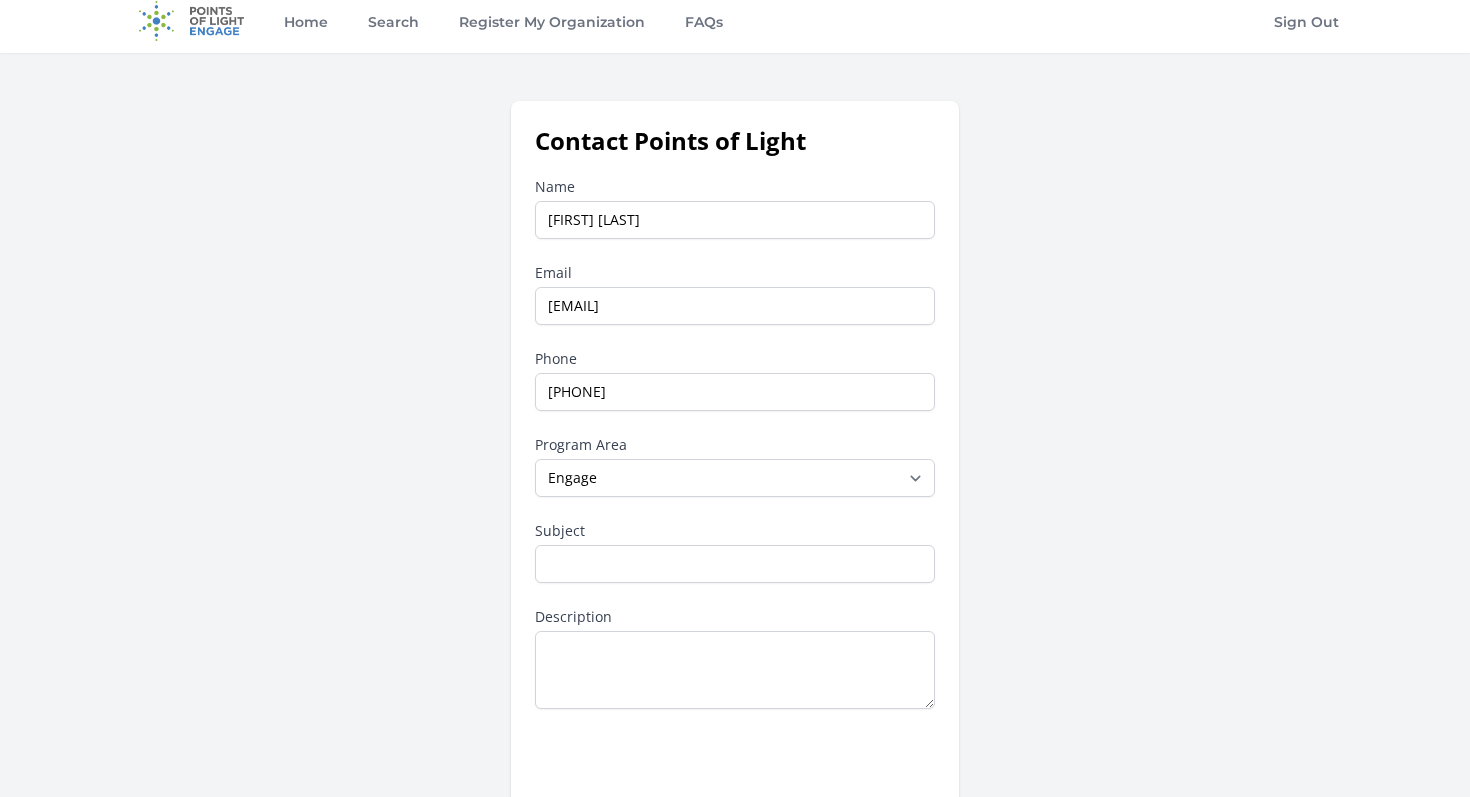 scroll, scrollTop: 0, scrollLeft: 0, axis: both 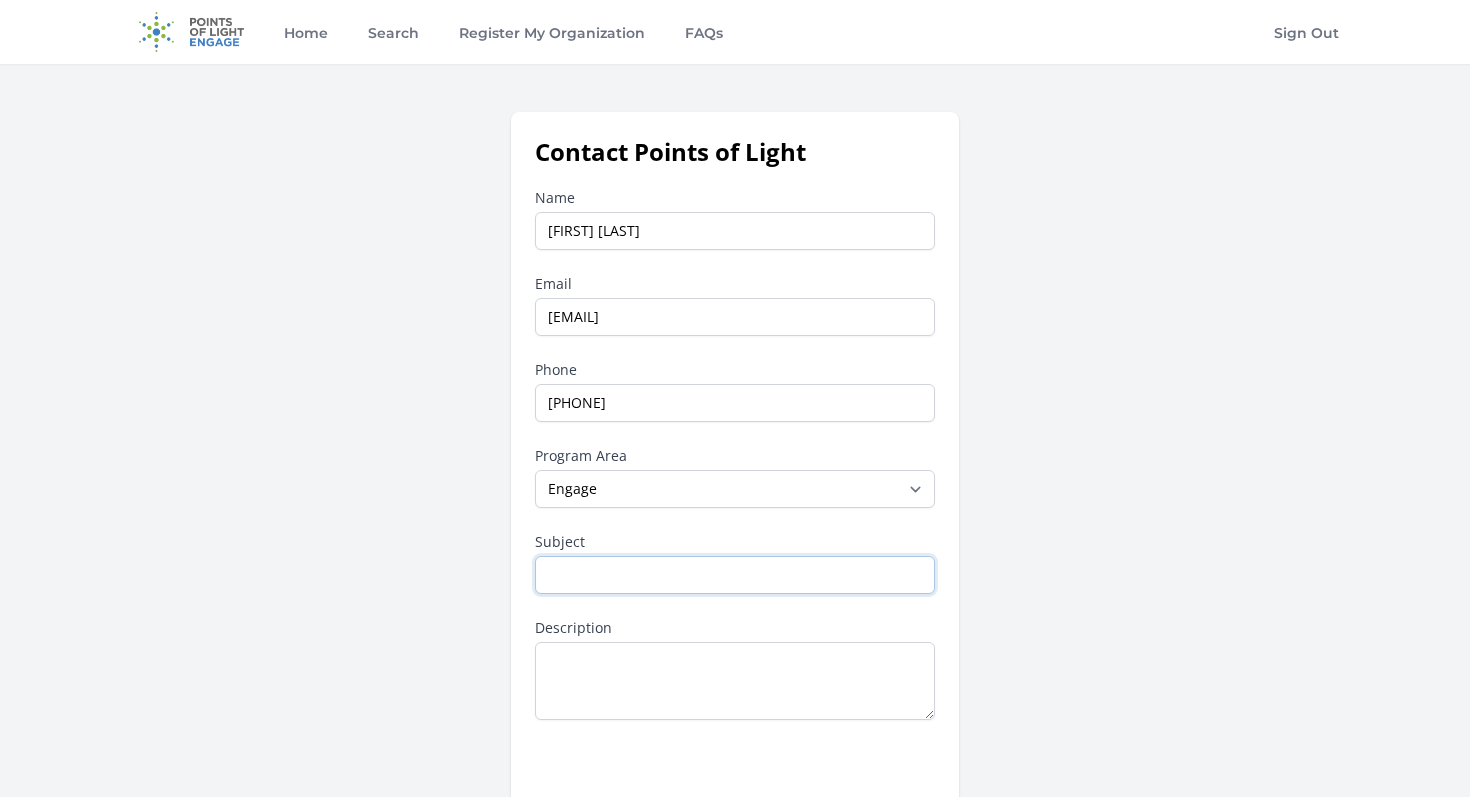 click on "Subject" at bounding box center (735, 575) 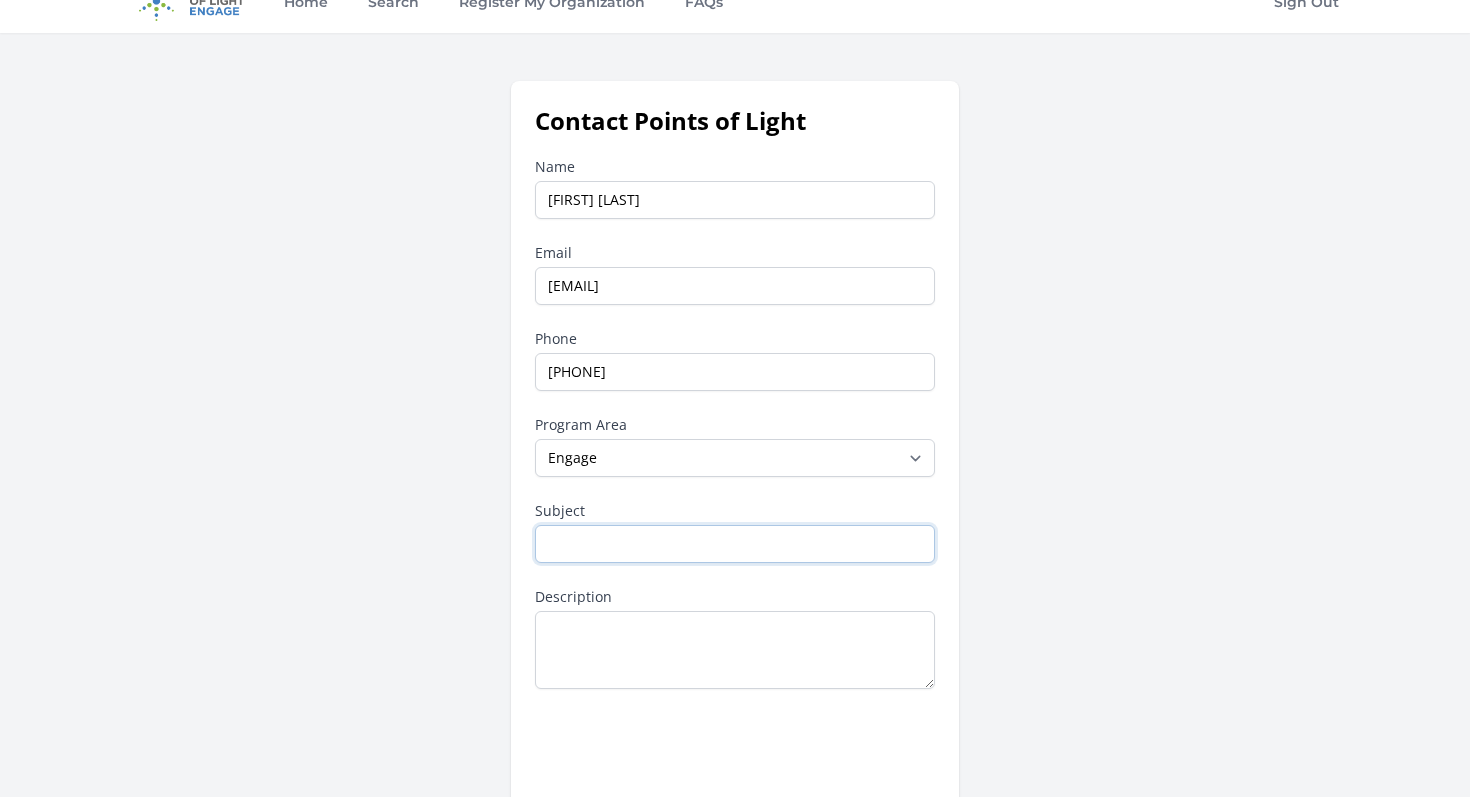 scroll, scrollTop: 23, scrollLeft: 0, axis: vertical 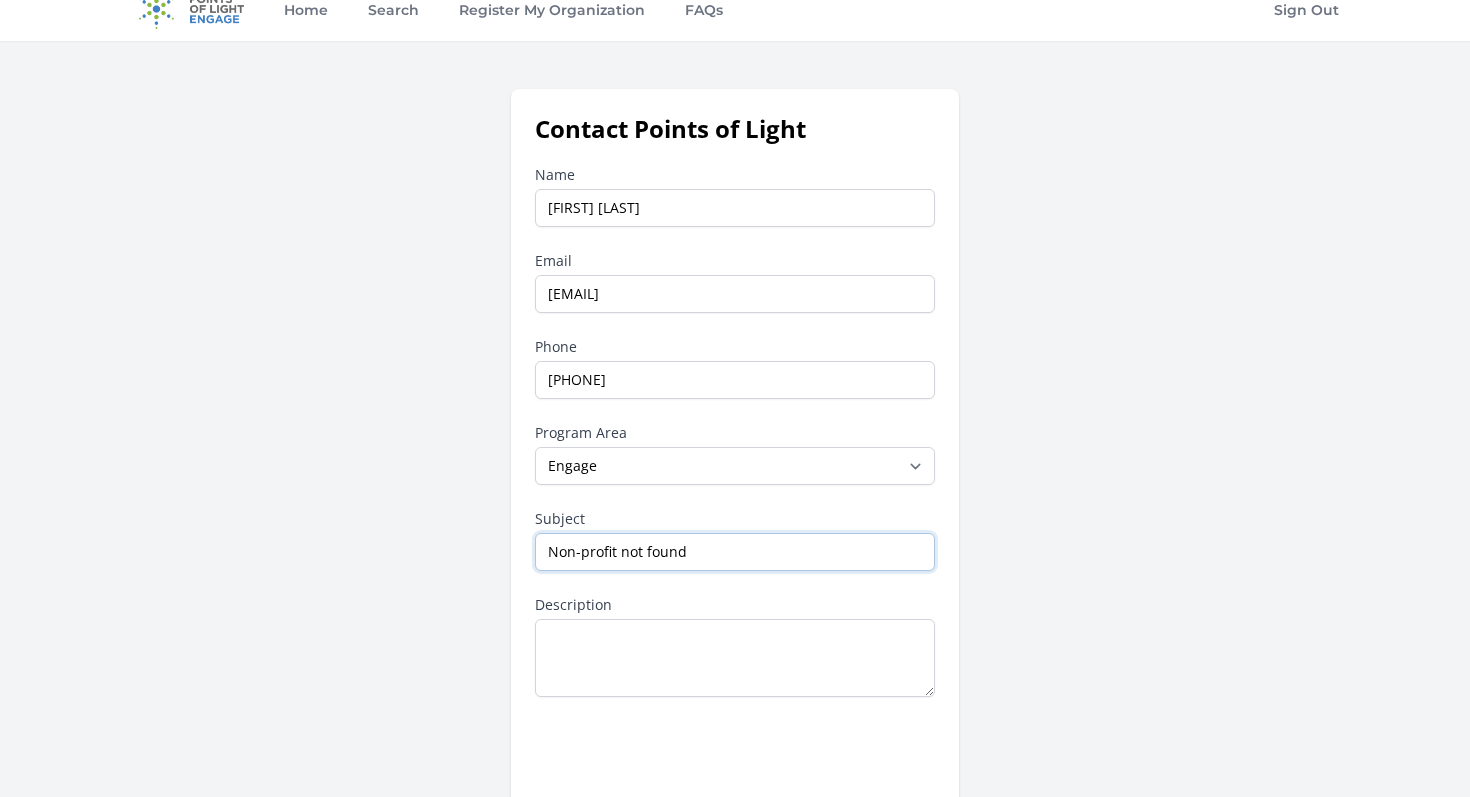 type on "Non-profit not found" 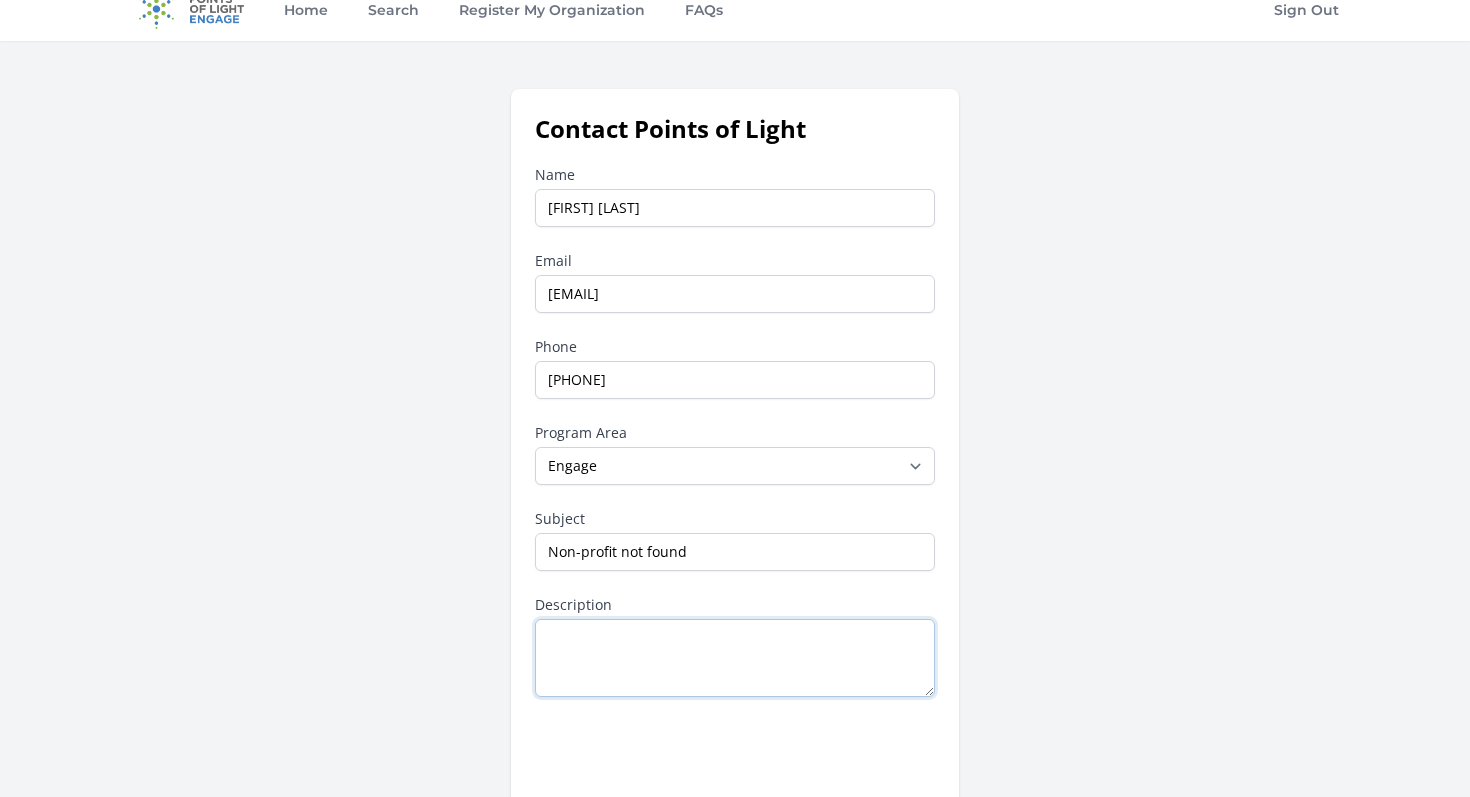 click on "Description" at bounding box center (735, 658) 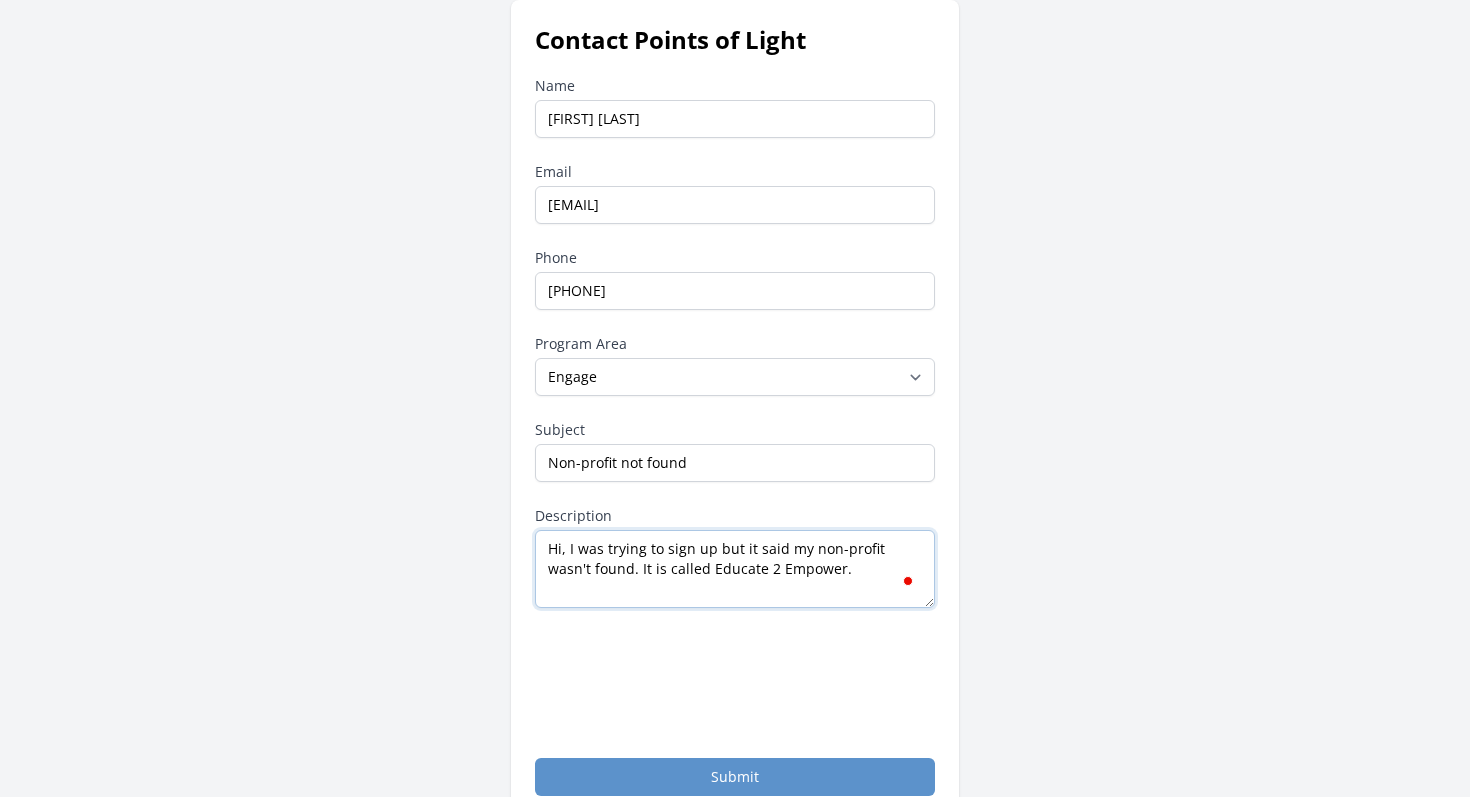 scroll, scrollTop: 352, scrollLeft: 0, axis: vertical 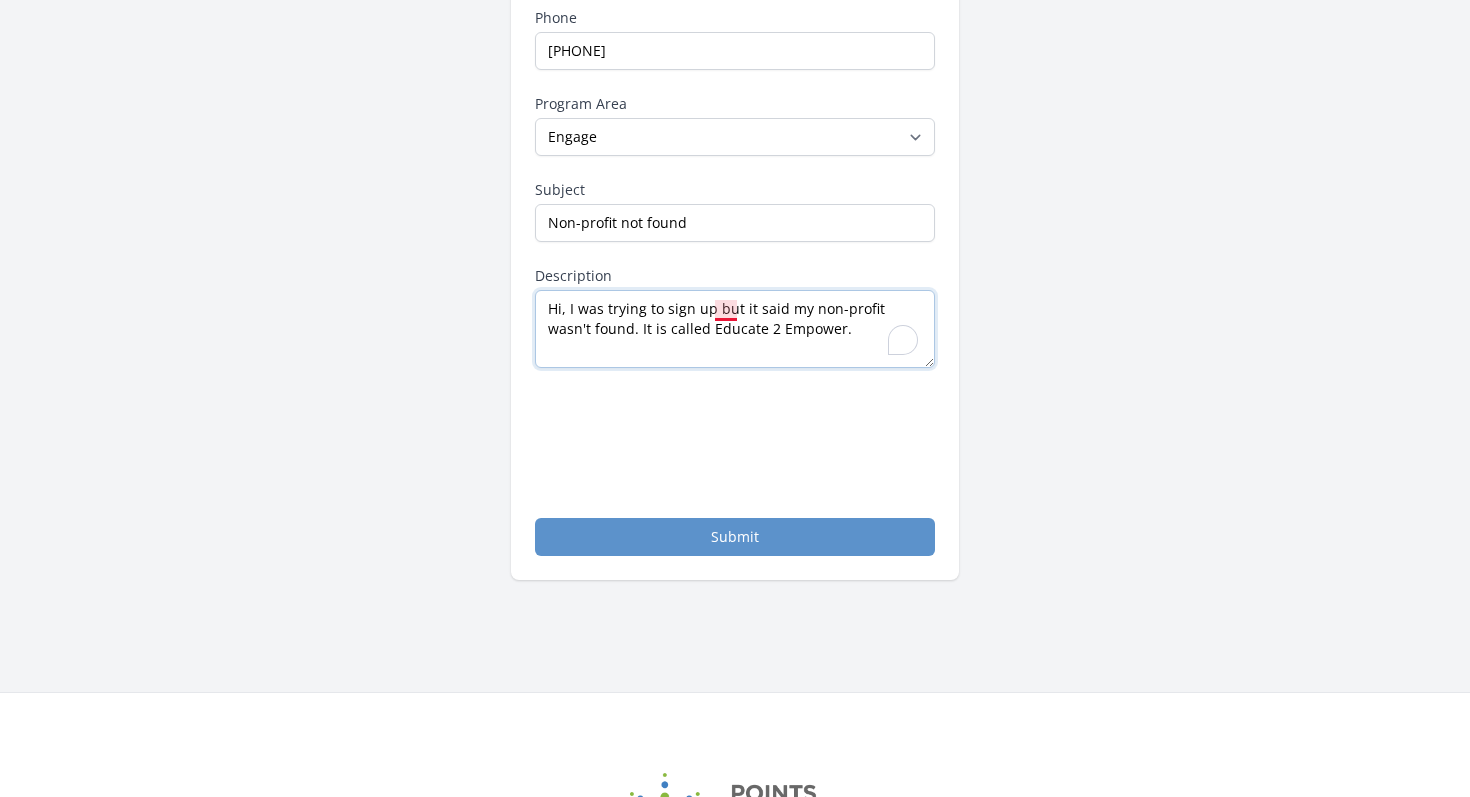 click on "Hi, I was trying to sign up but it said my non-profit wasn't found. It is called Educate 2 Empower." at bounding box center [735, 329] 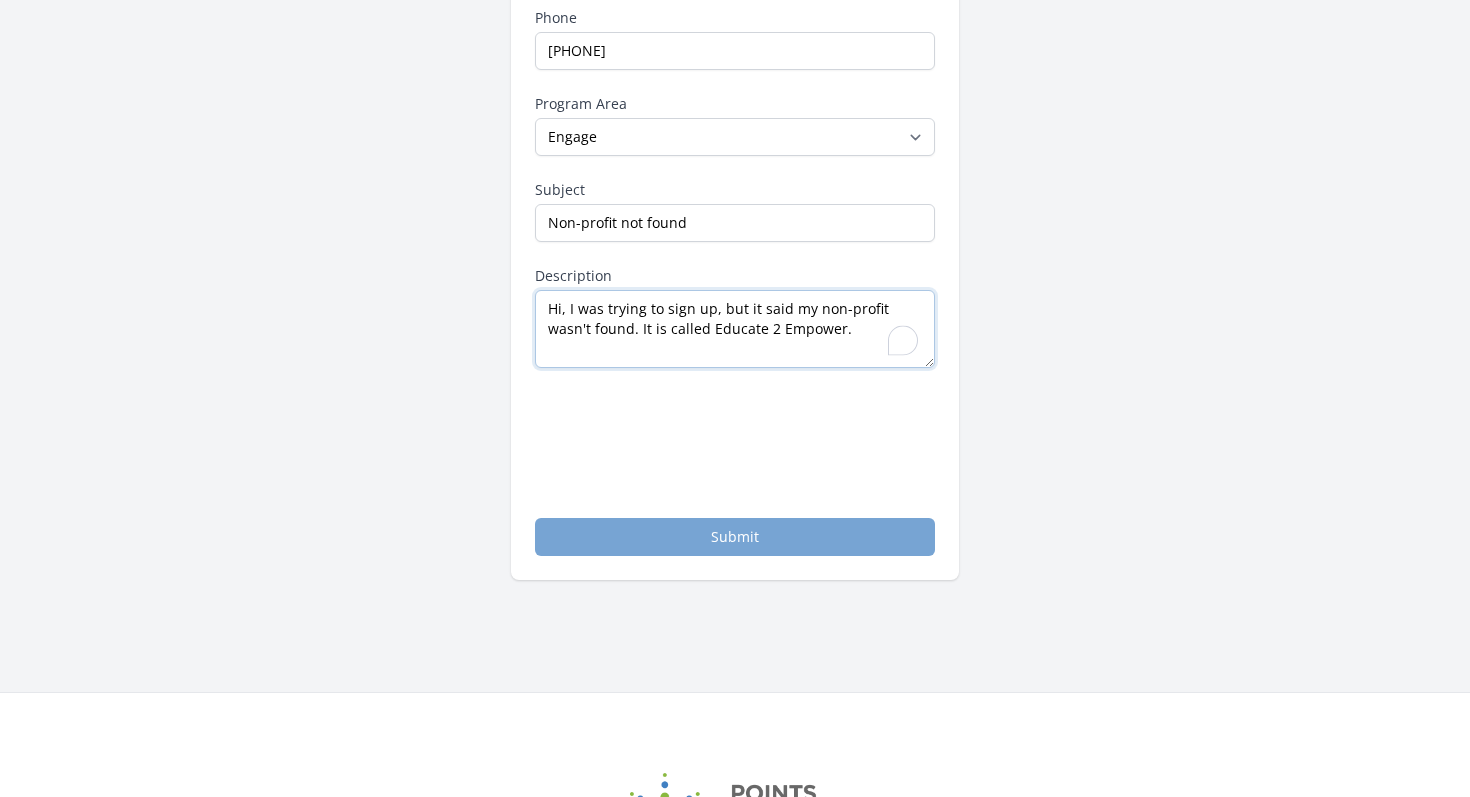 type on "Hi, I was trying to sign up, but it said my non-profit wasn't found. It is called Educate 2 Empower." 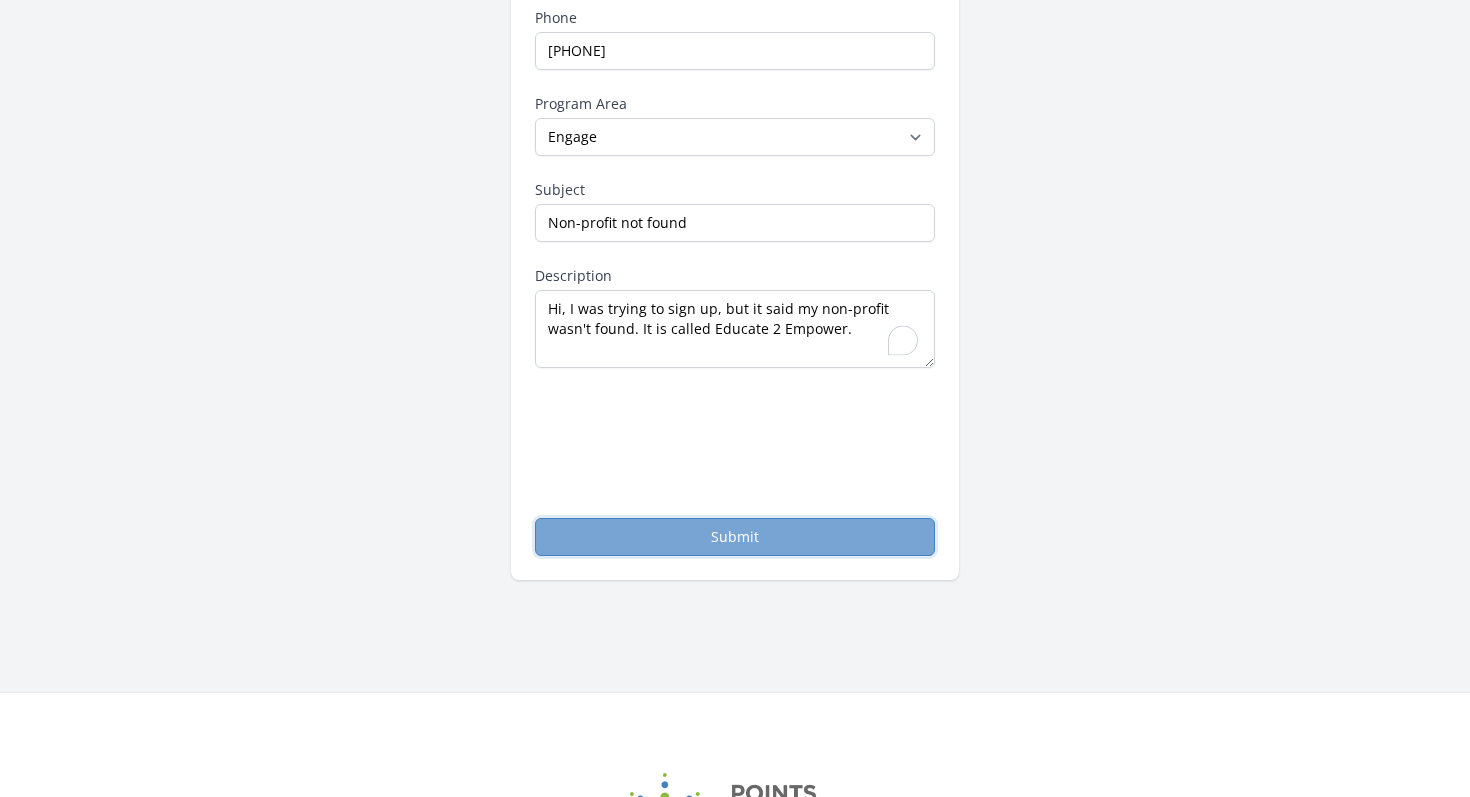 click on "Submit" at bounding box center [735, 537] 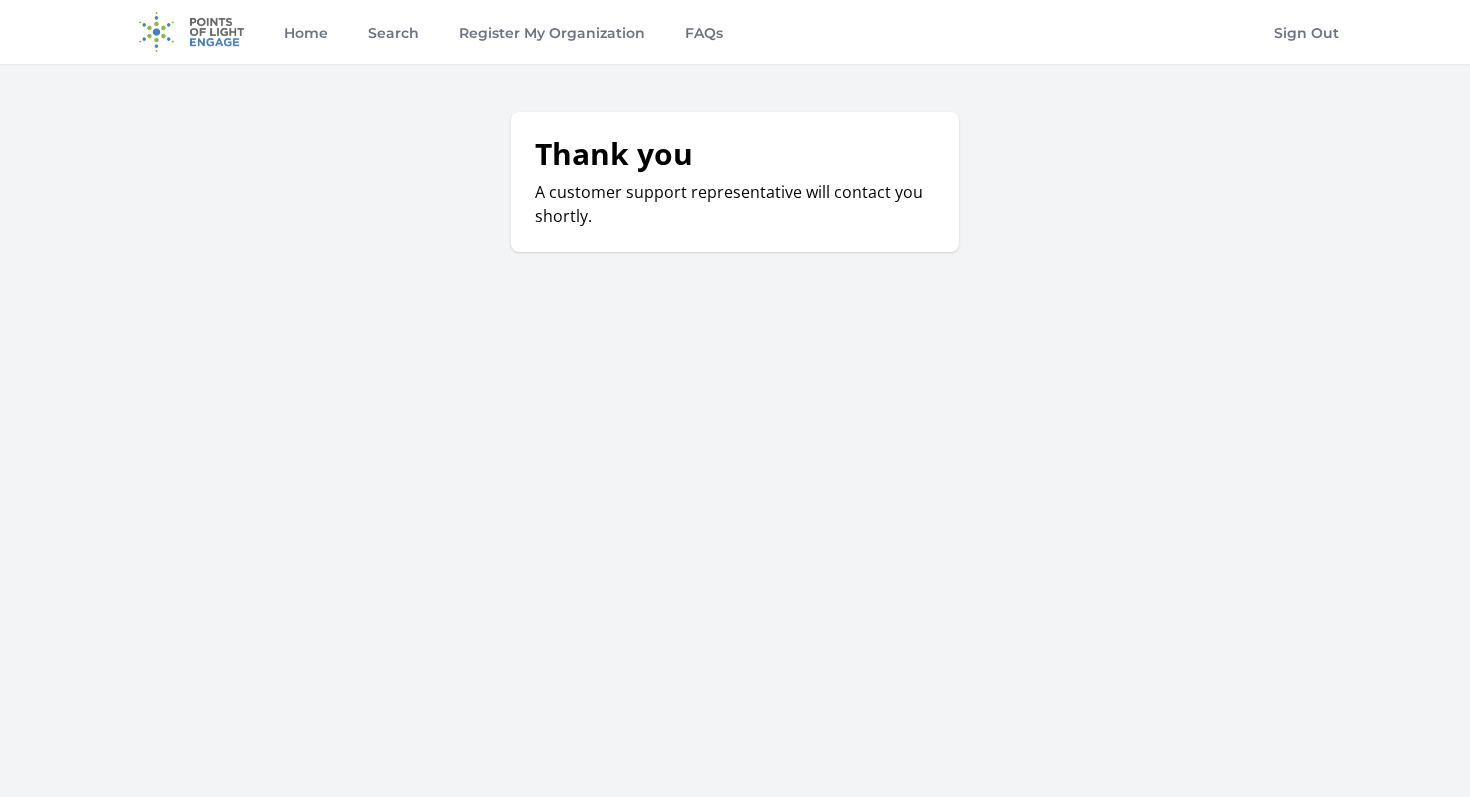 scroll, scrollTop: 0, scrollLeft: 0, axis: both 